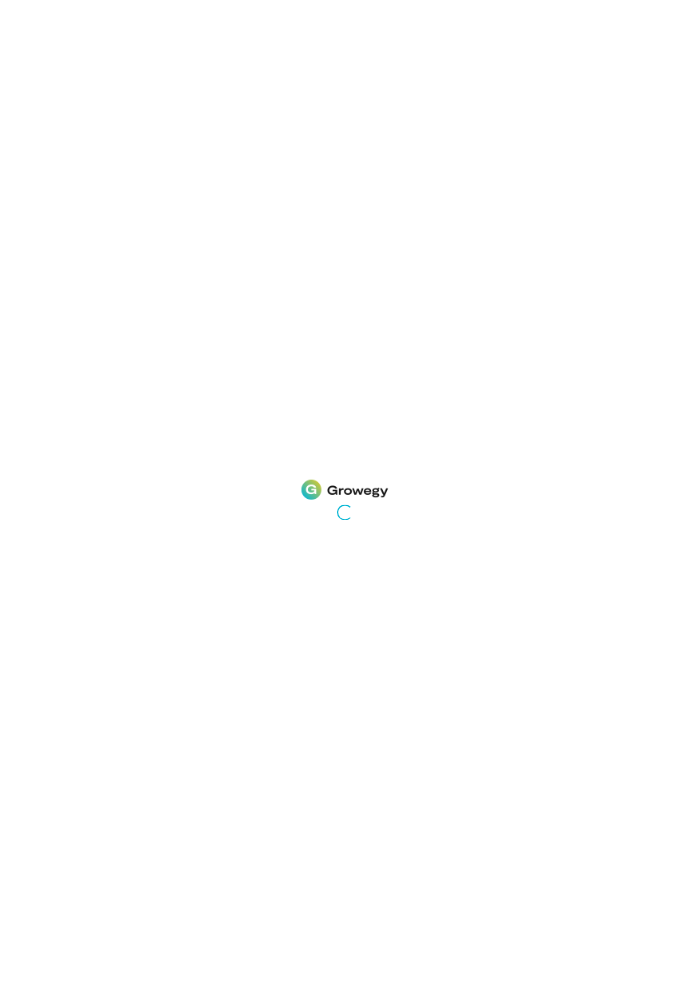 scroll, scrollTop: 0, scrollLeft: 0, axis: both 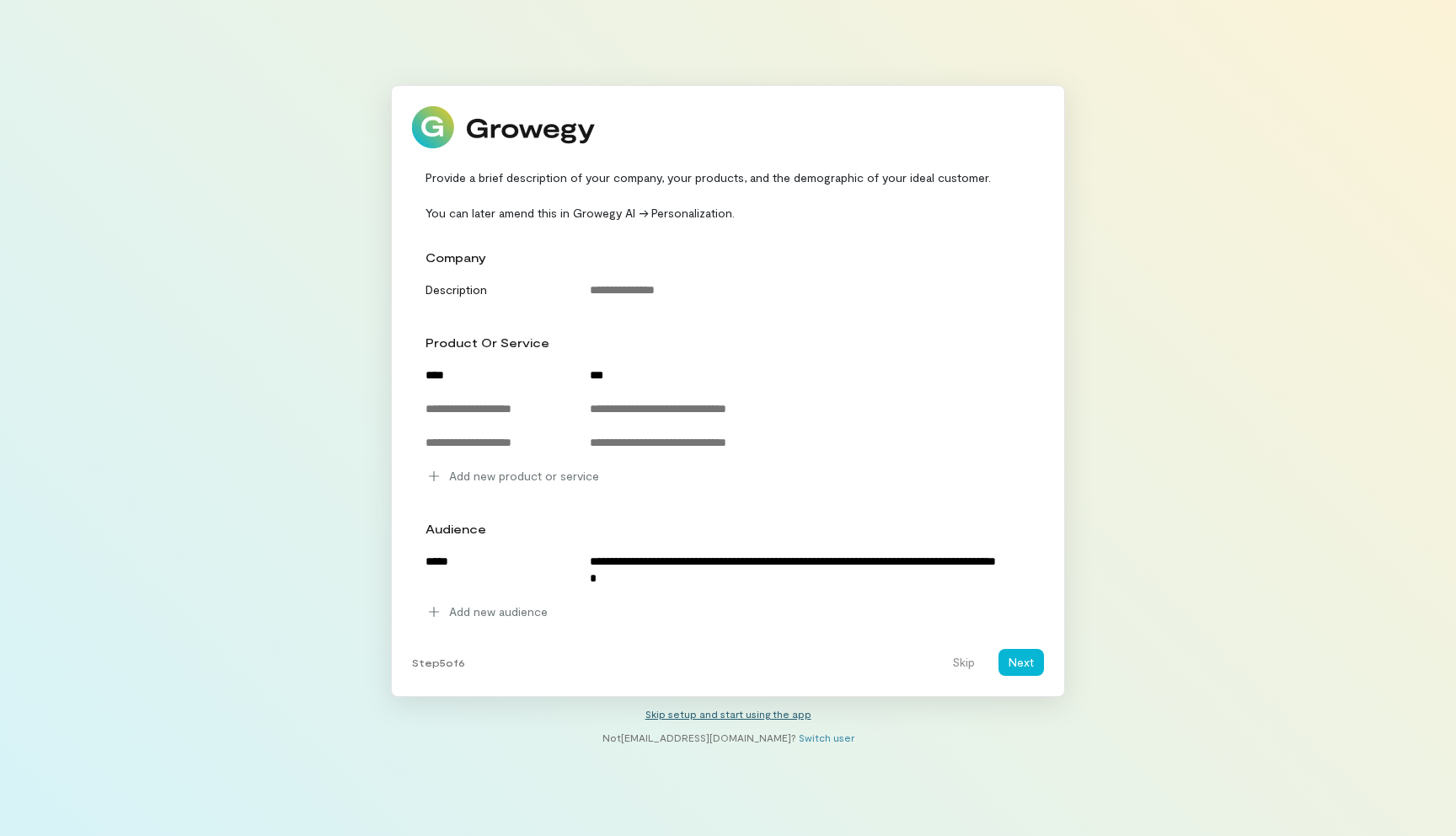 click on "Skip setup and start using the app" at bounding box center [728, 714] 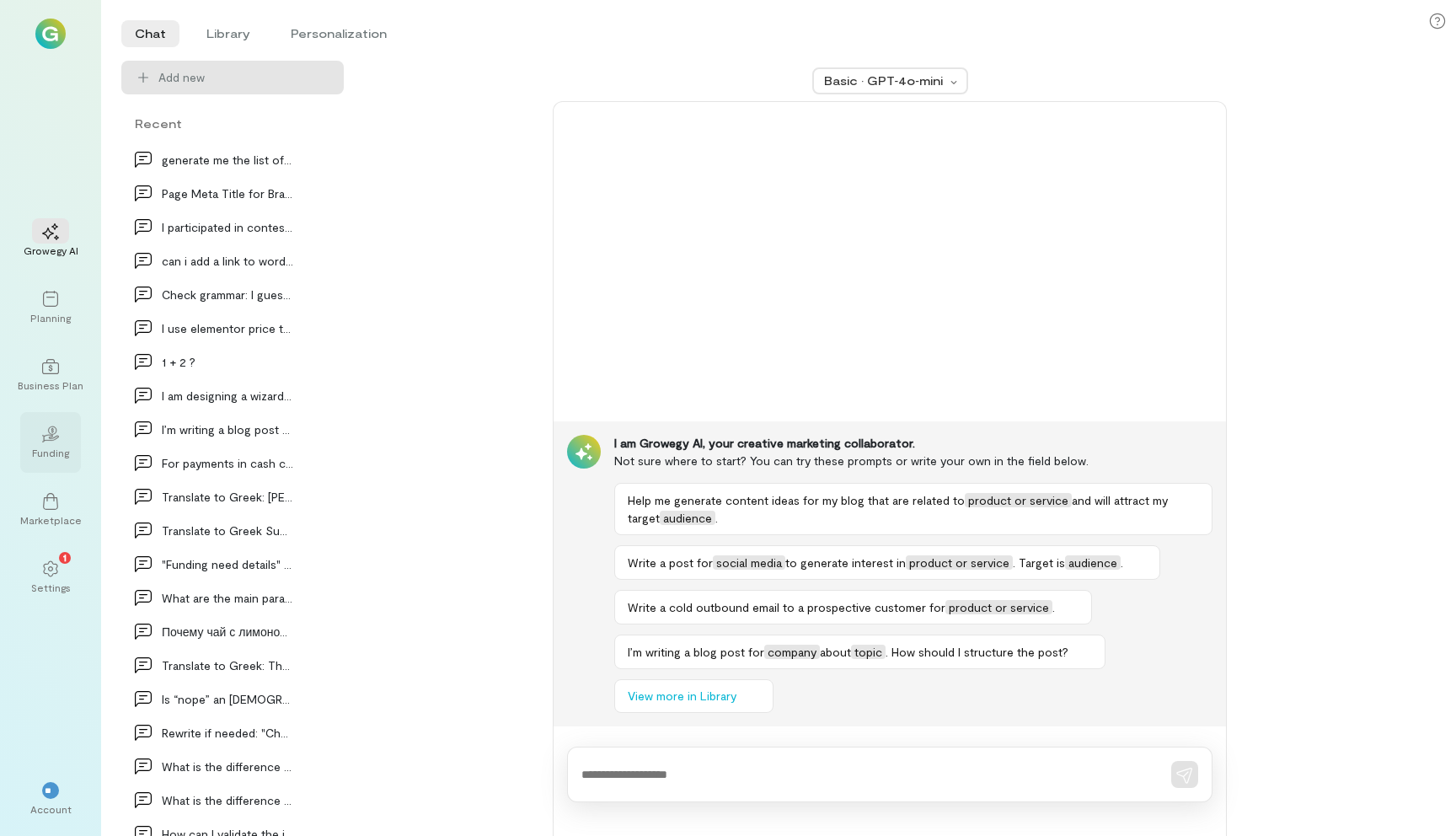 click on "02" at bounding box center [51, 433] 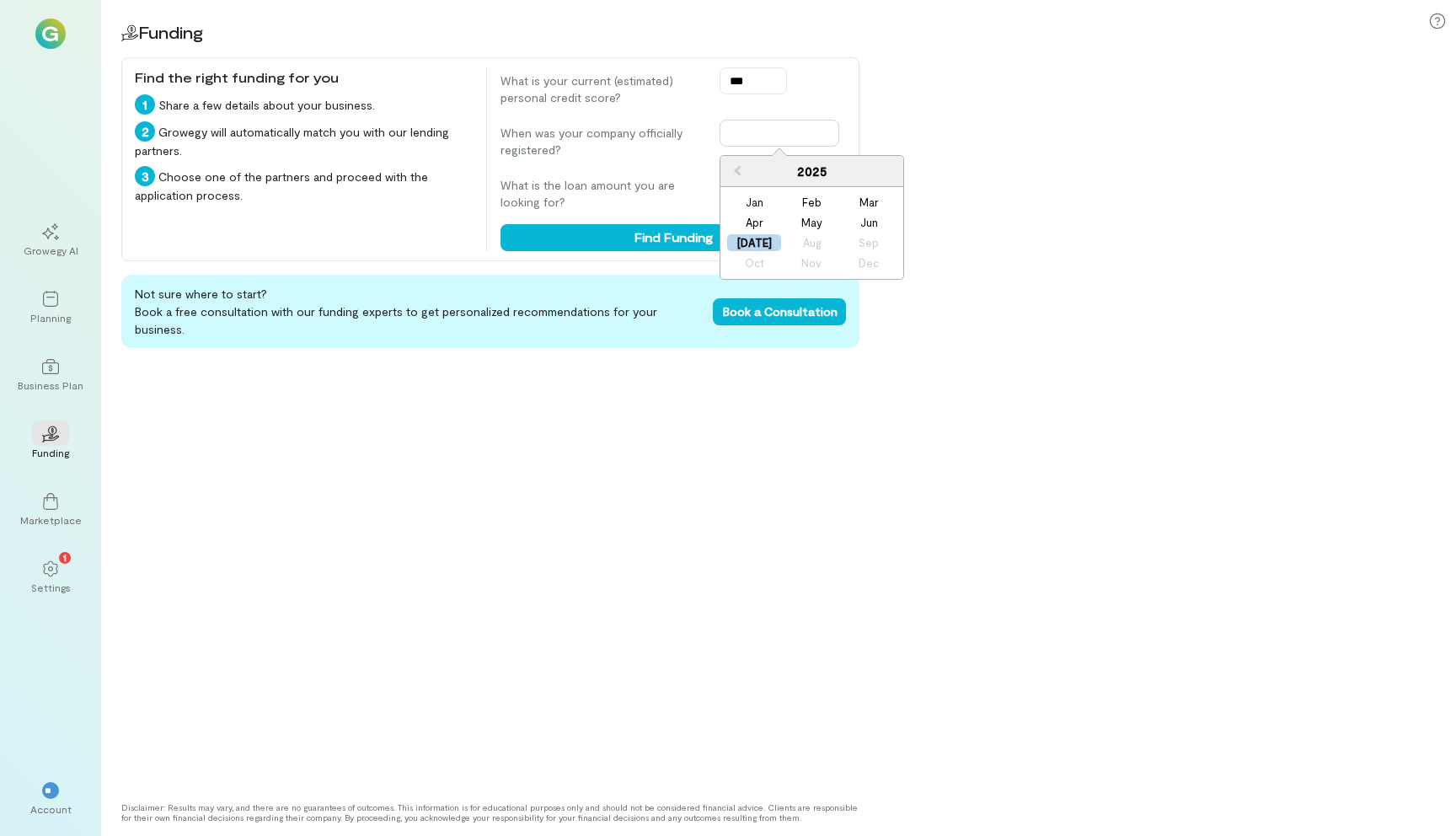 click at bounding box center (779, 133) 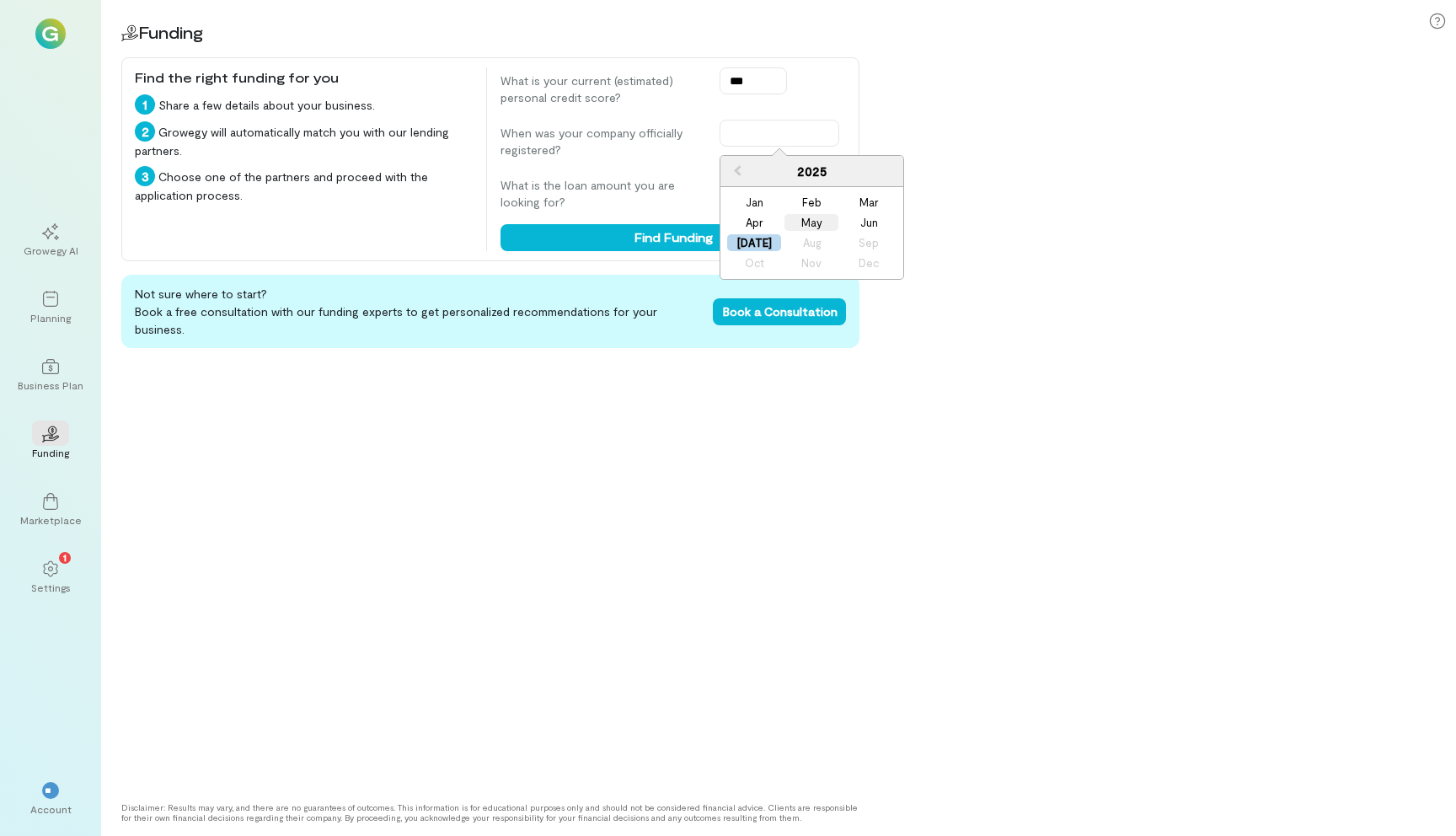 click on "May" at bounding box center [811, 222] 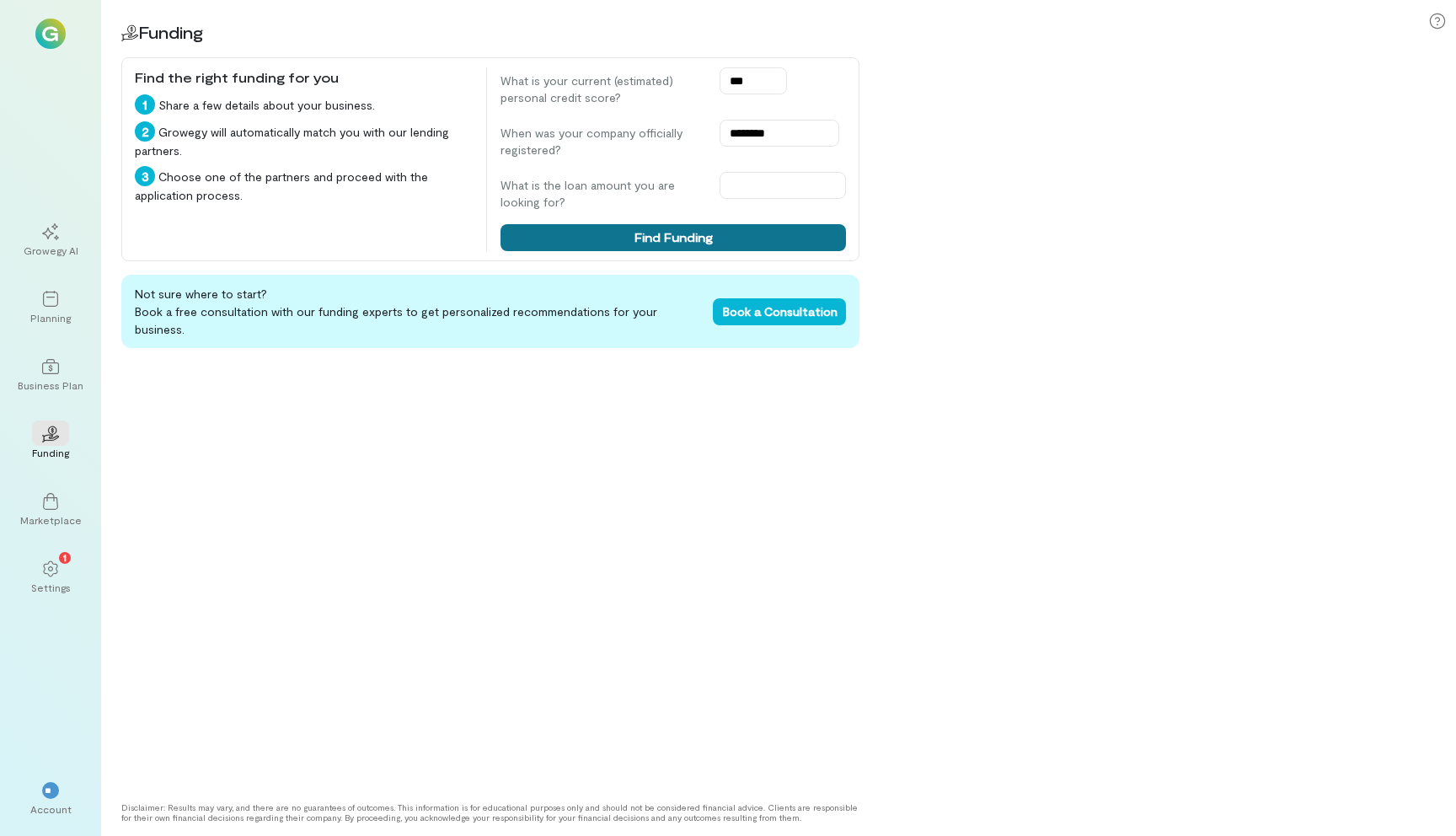 click on "Find Funding" at bounding box center [673, 238] 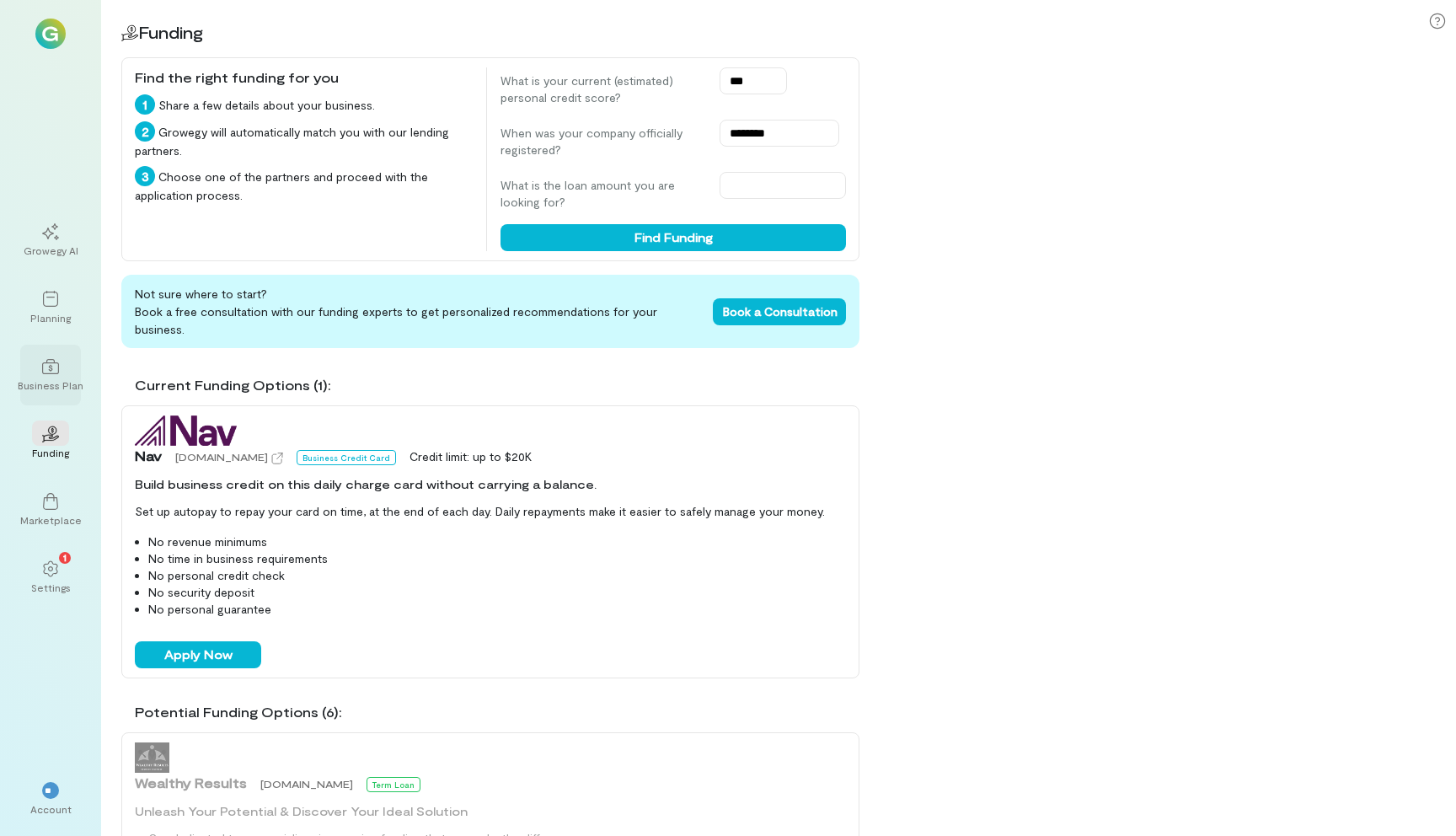 click at bounding box center [51, 366] 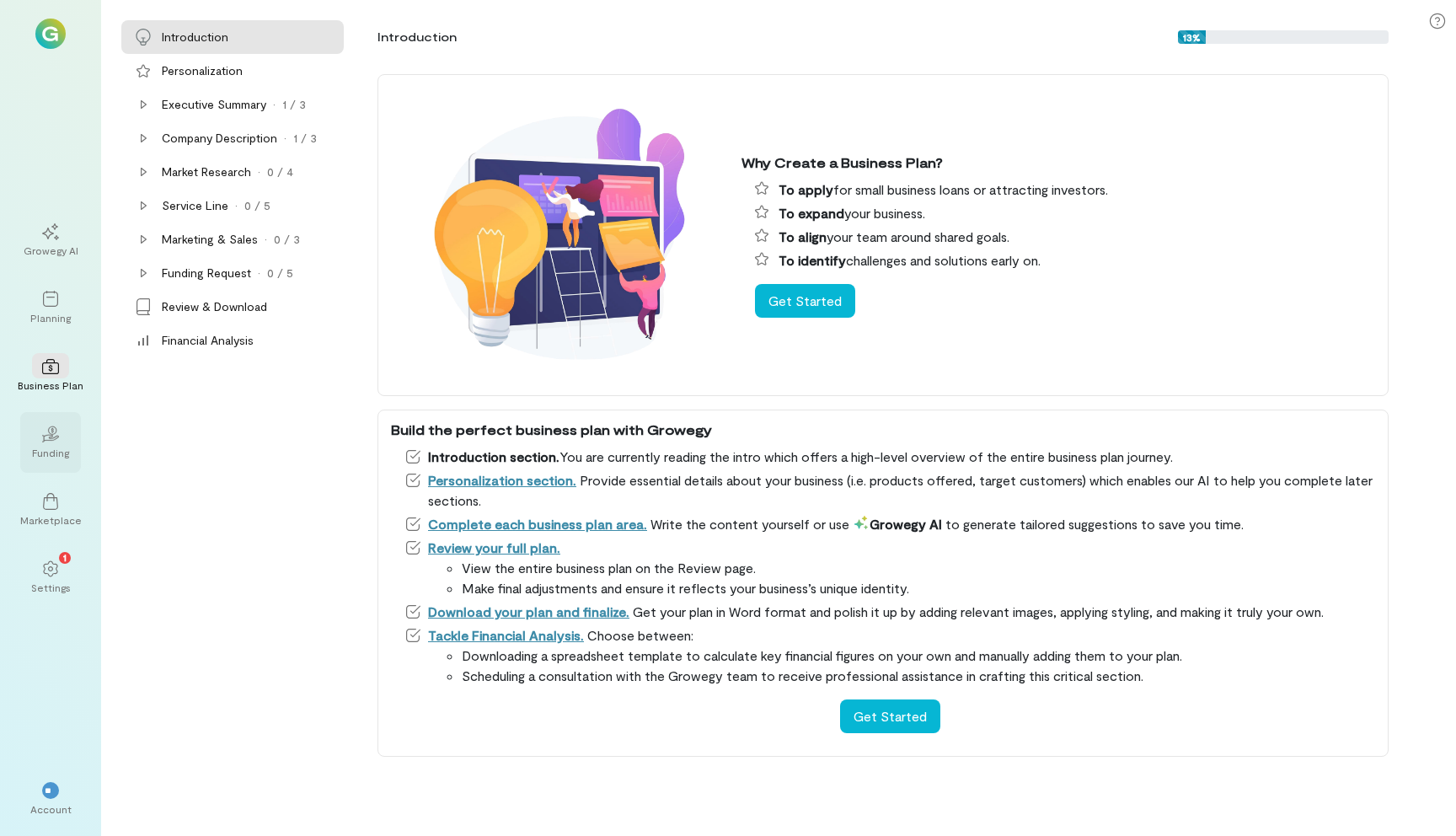 click on "Funding" at bounding box center [51, 453] 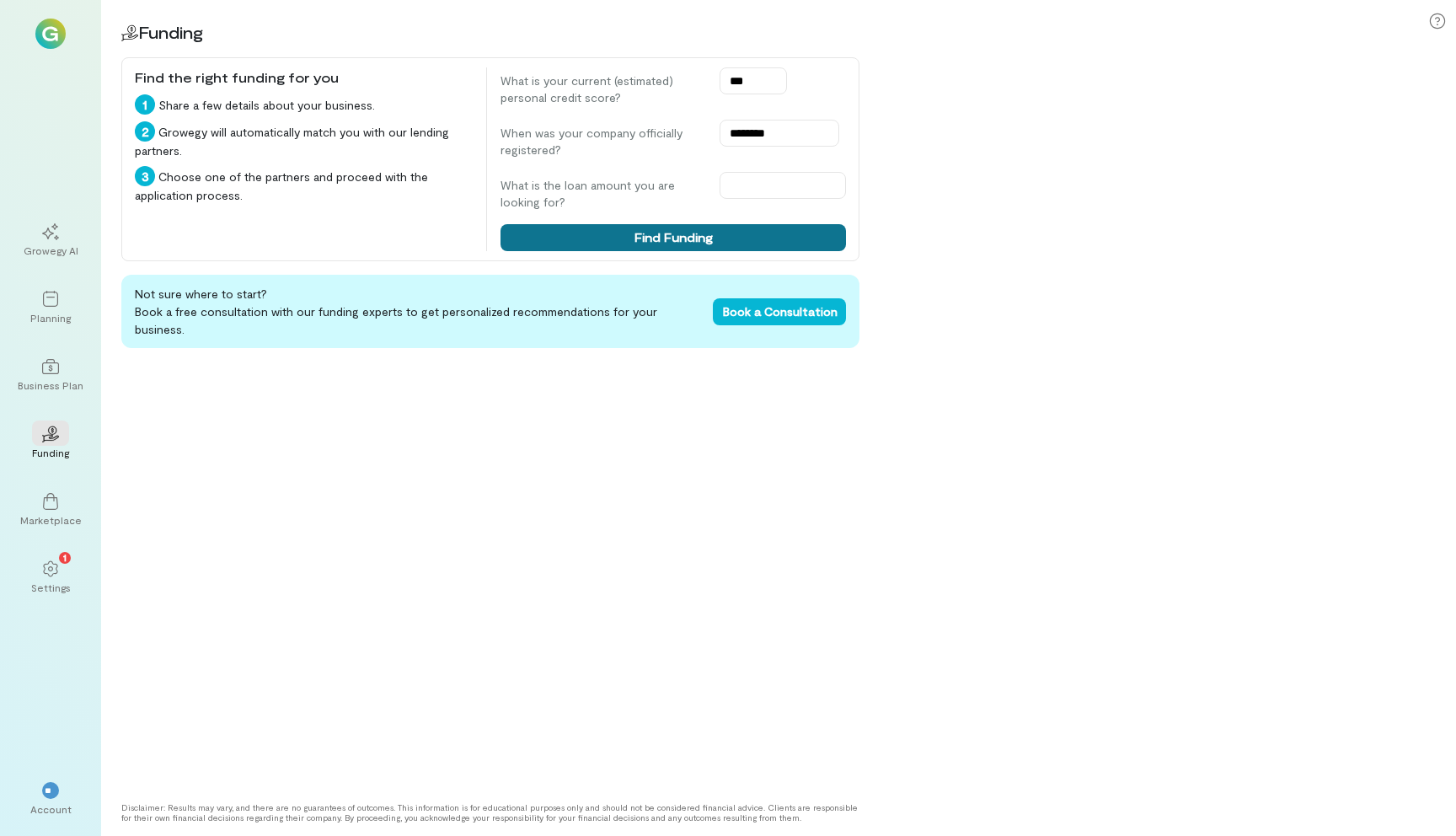 click on "Find Funding" at bounding box center [673, 238] 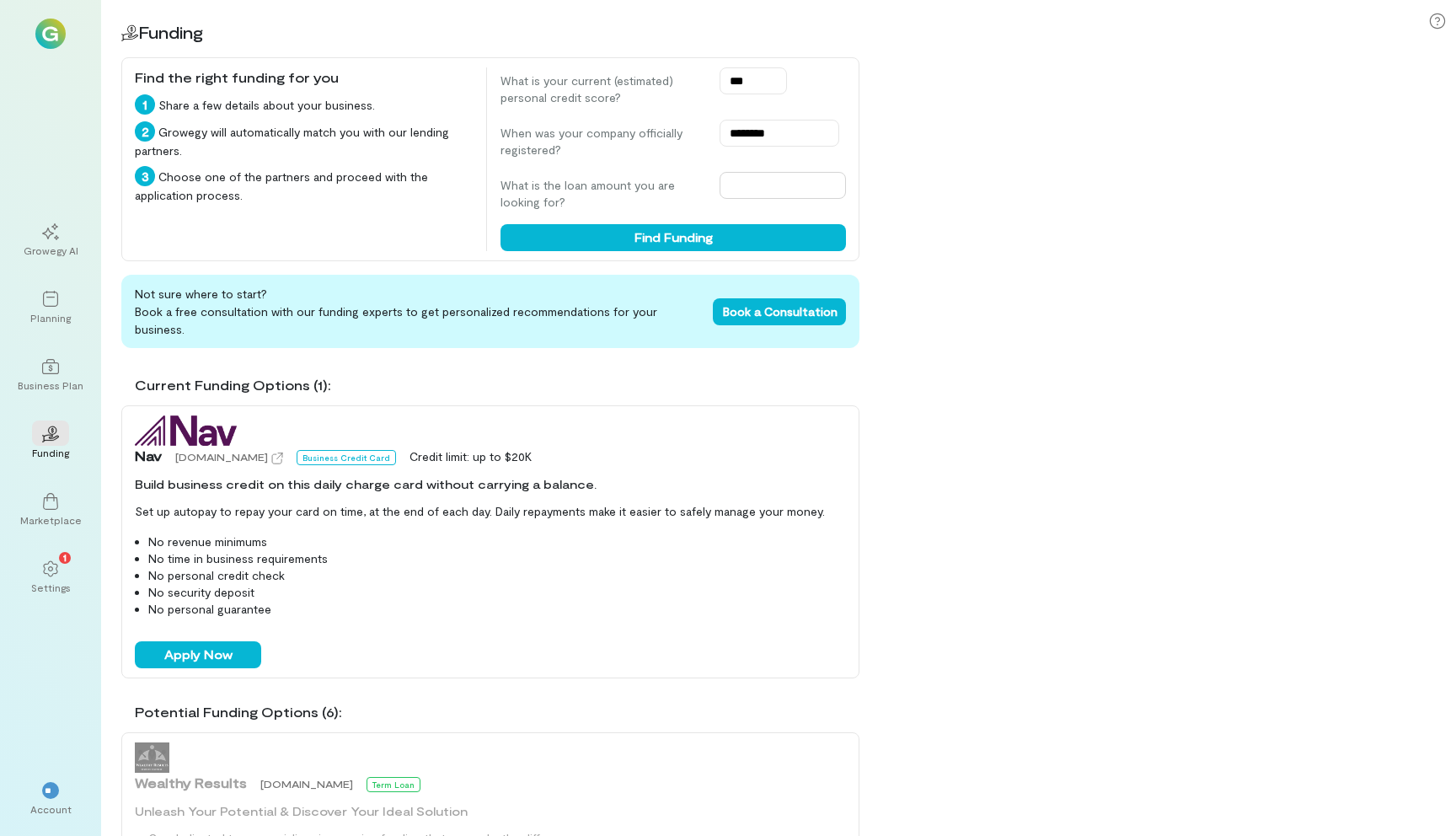 click at bounding box center (783, 185) 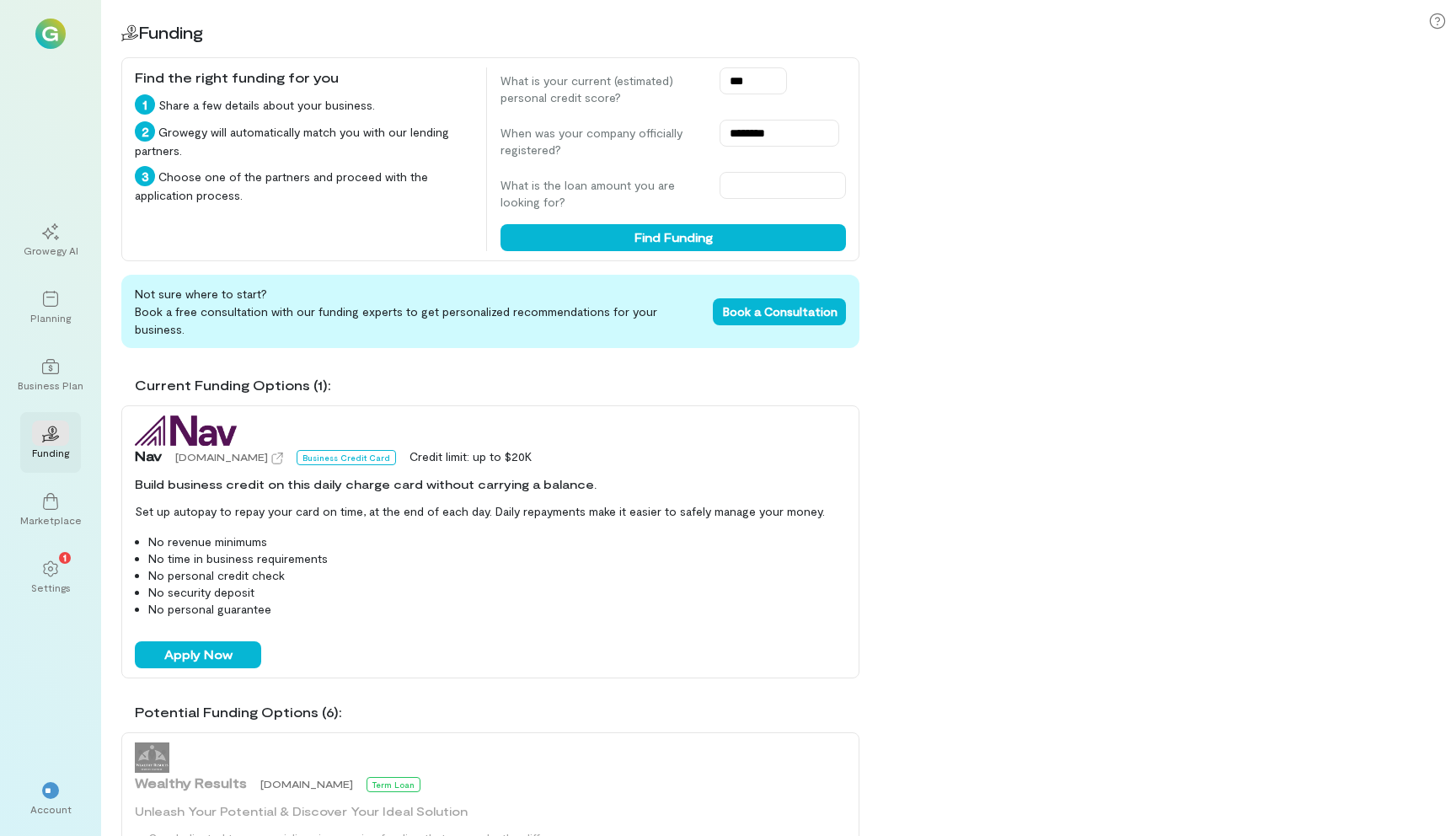 click on "02" at bounding box center [51, 433] 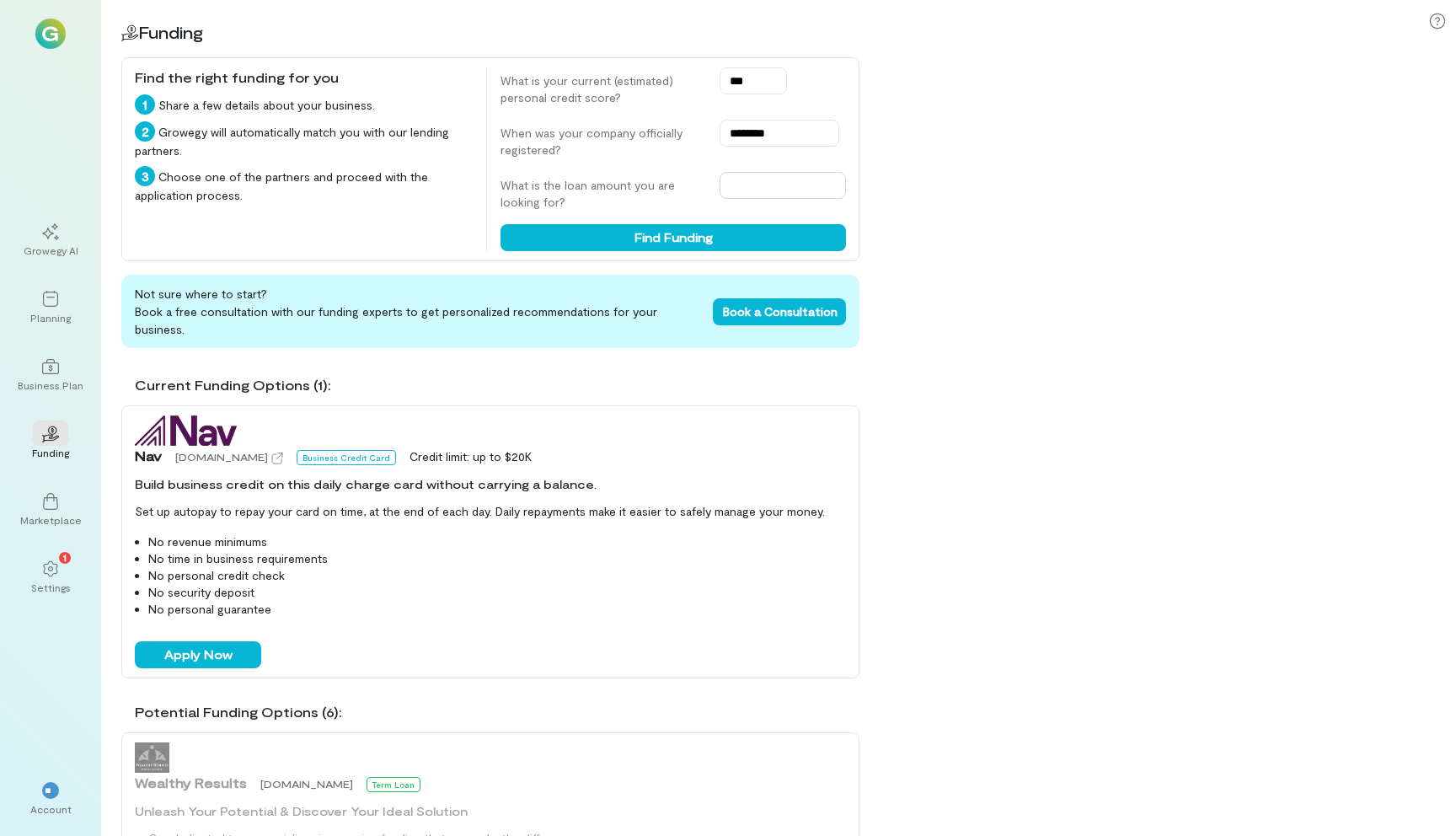 click at bounding box center (783, 185) 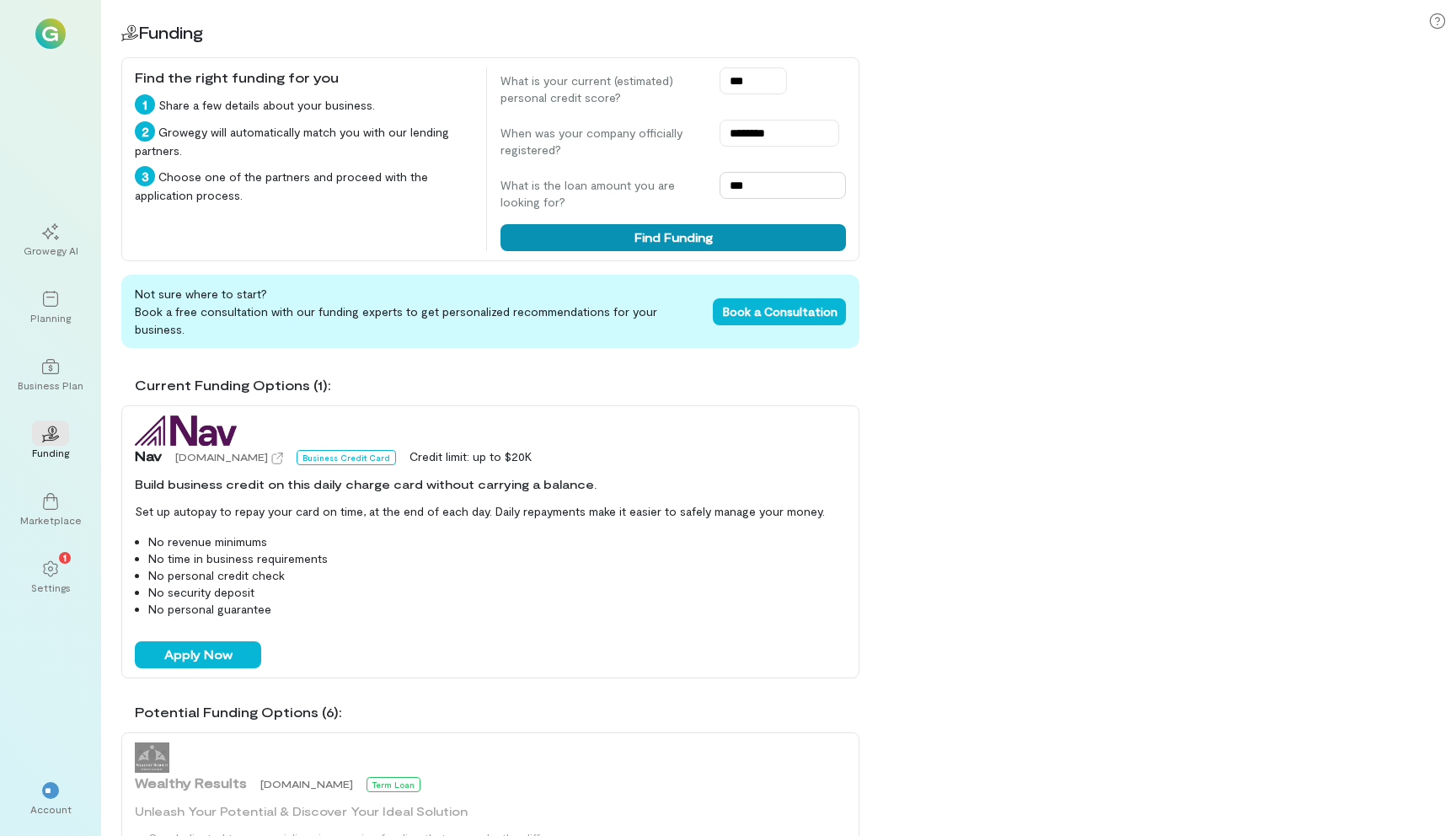 type on "***" 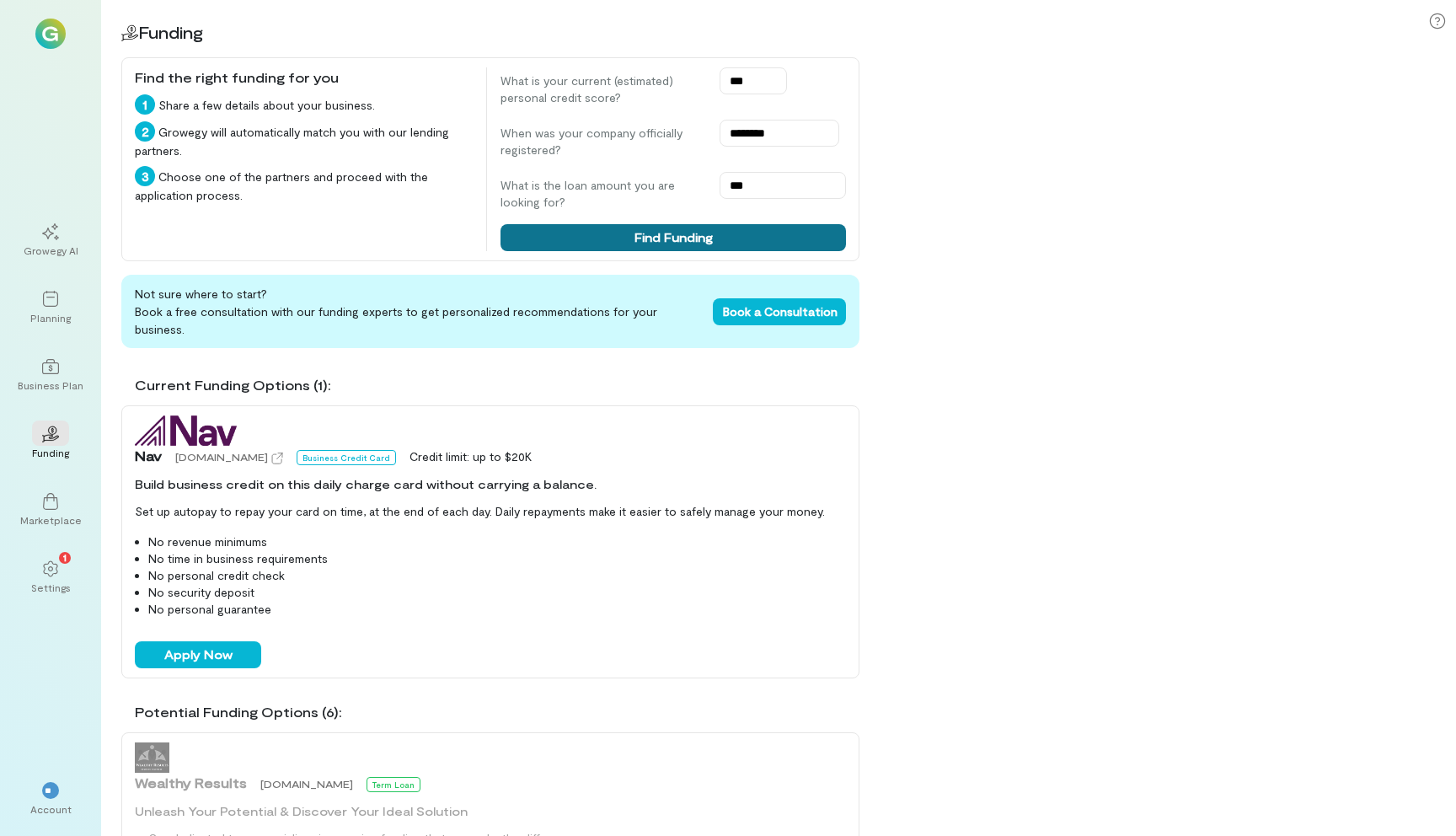click on "Find Funding" at bounding box center [673, 238] 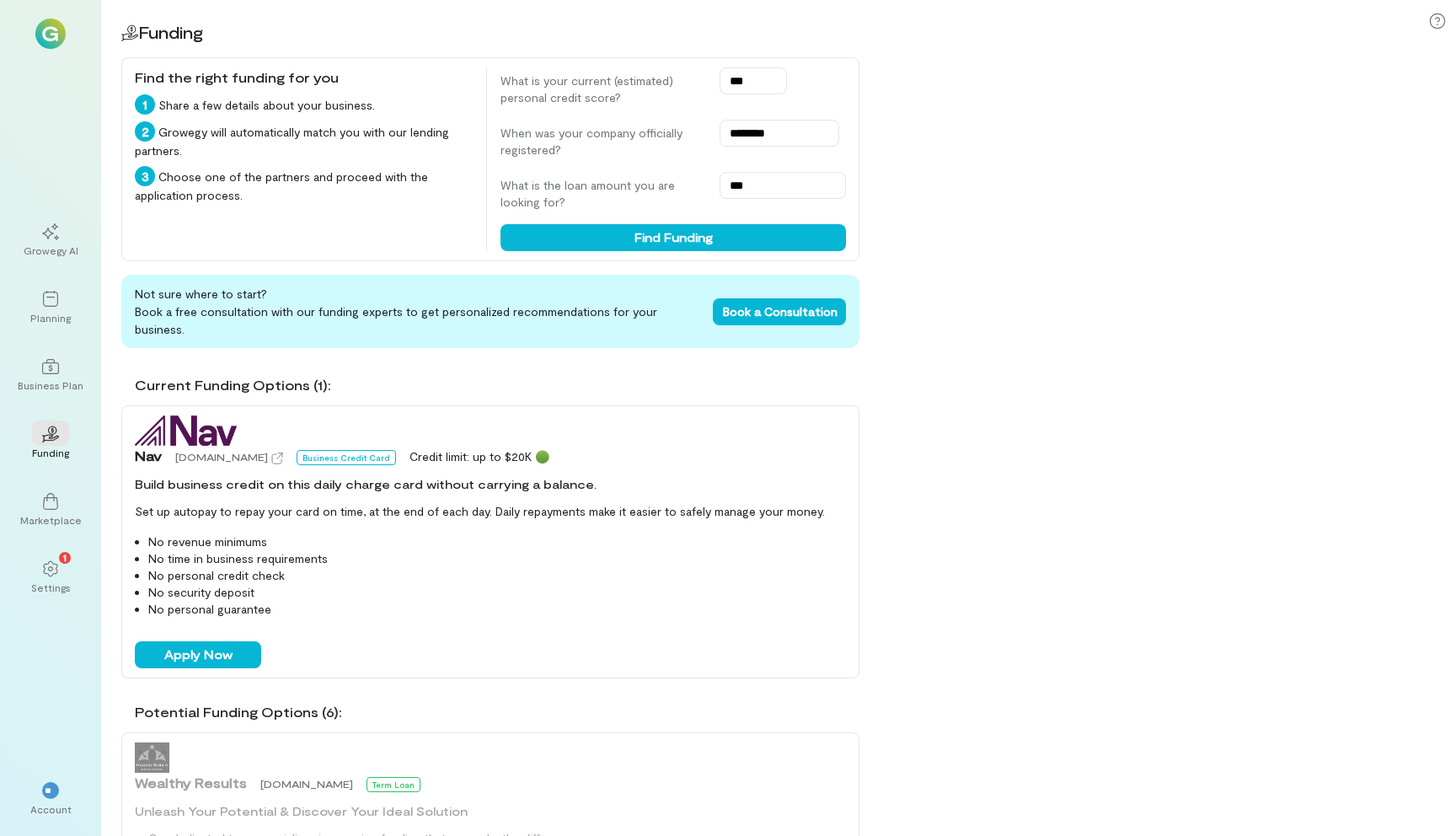click on "Build business credit on this daily charge card without carrying a balance." at bounding box center (490, 485) 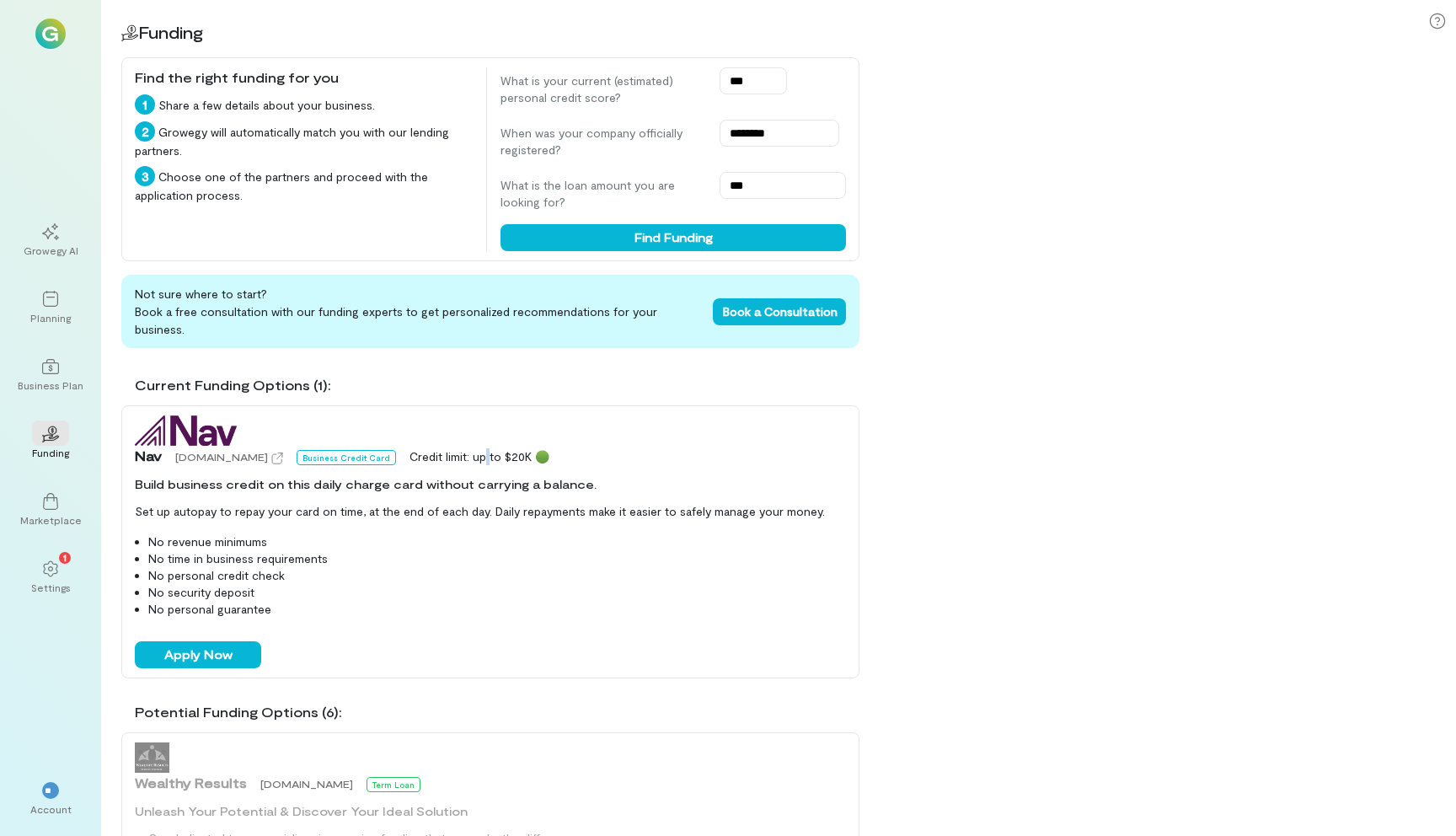 click on "Credit limit: up to $20K    🟢" at bounding box center (479, 457) 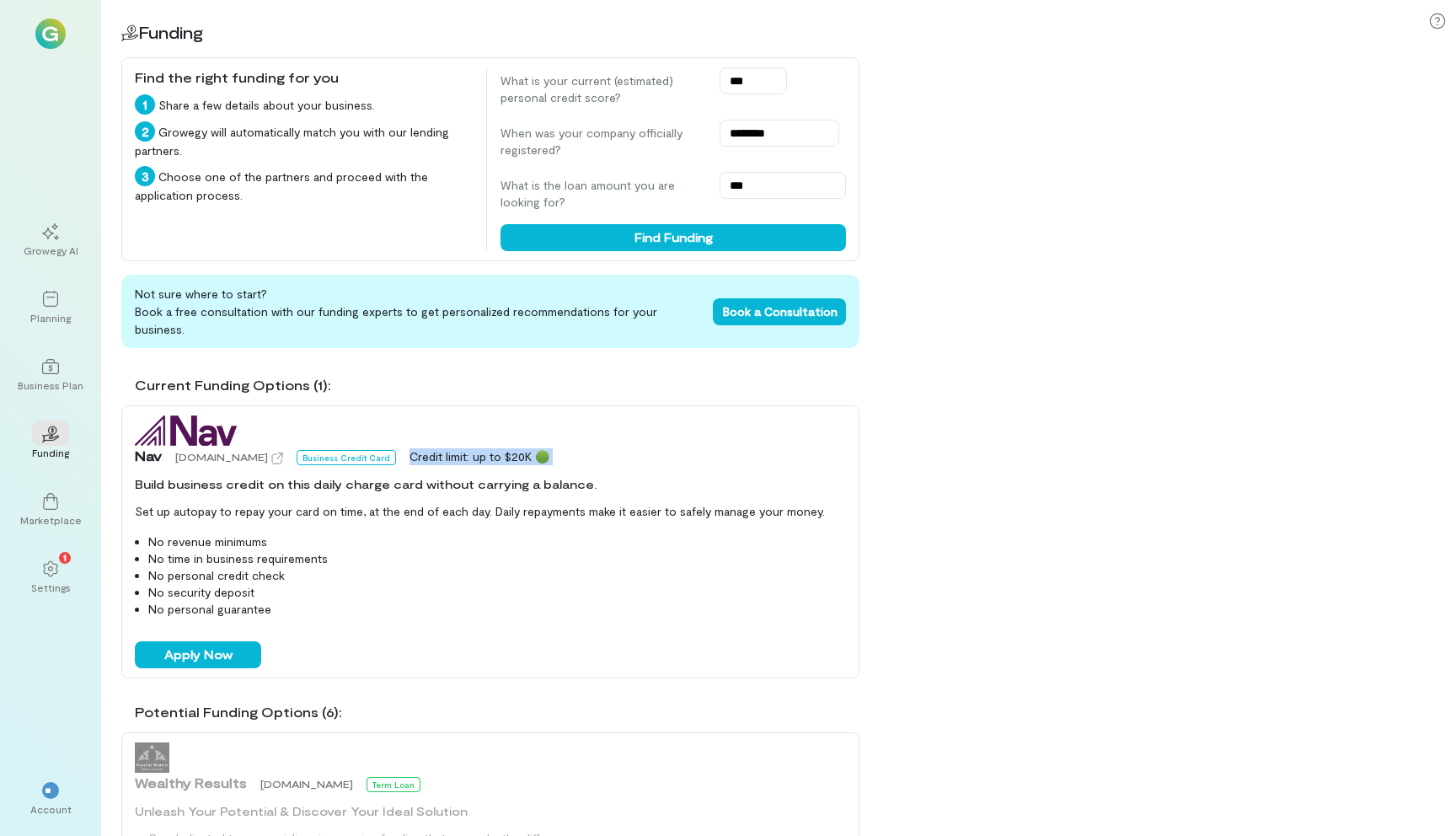 click on "Credit limit: up to $20K    🟢" at bounding box center [479, 457] 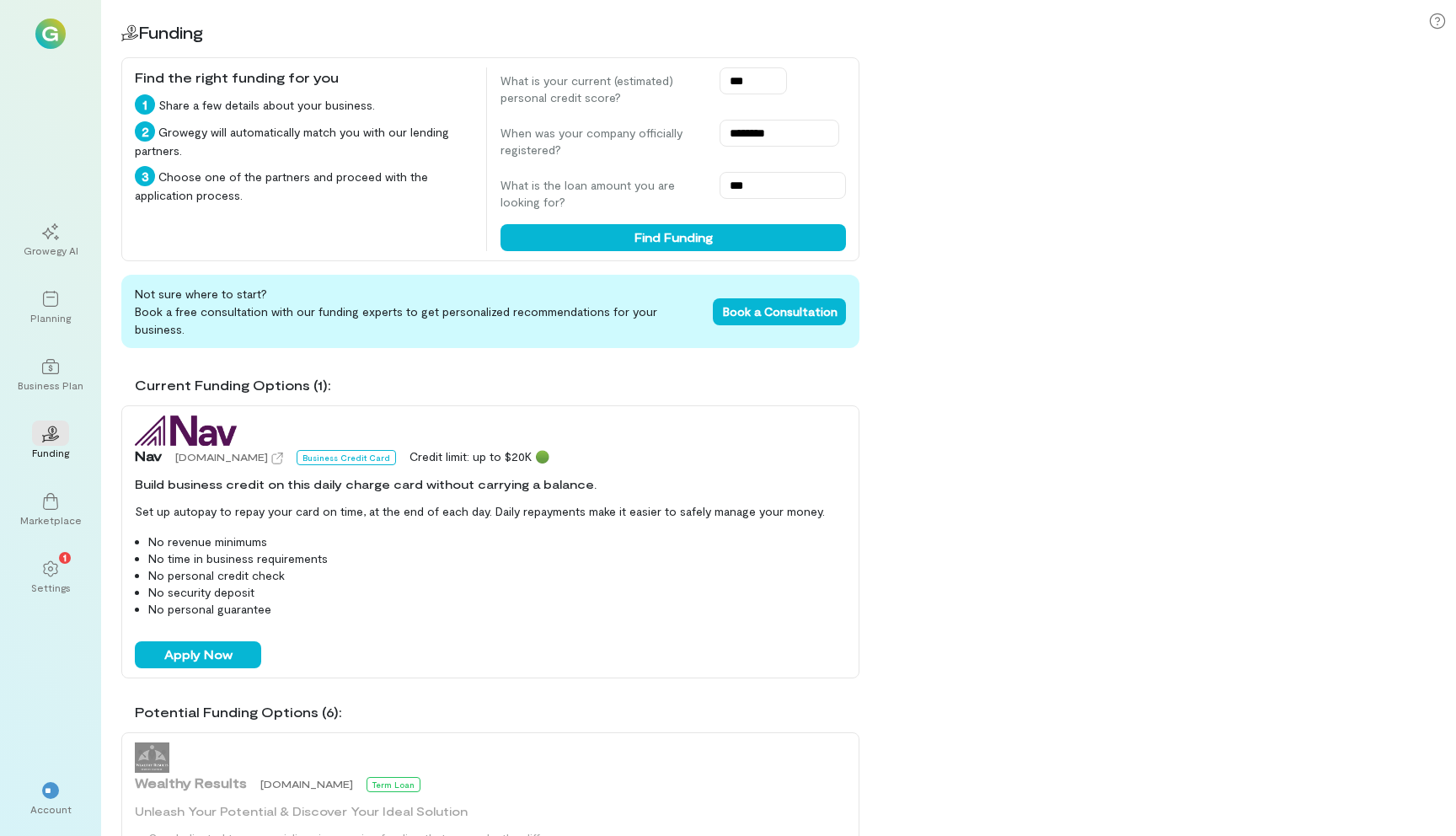 click on "Credit limit: up to $20K    🟢" at bounding box center [479, 457] 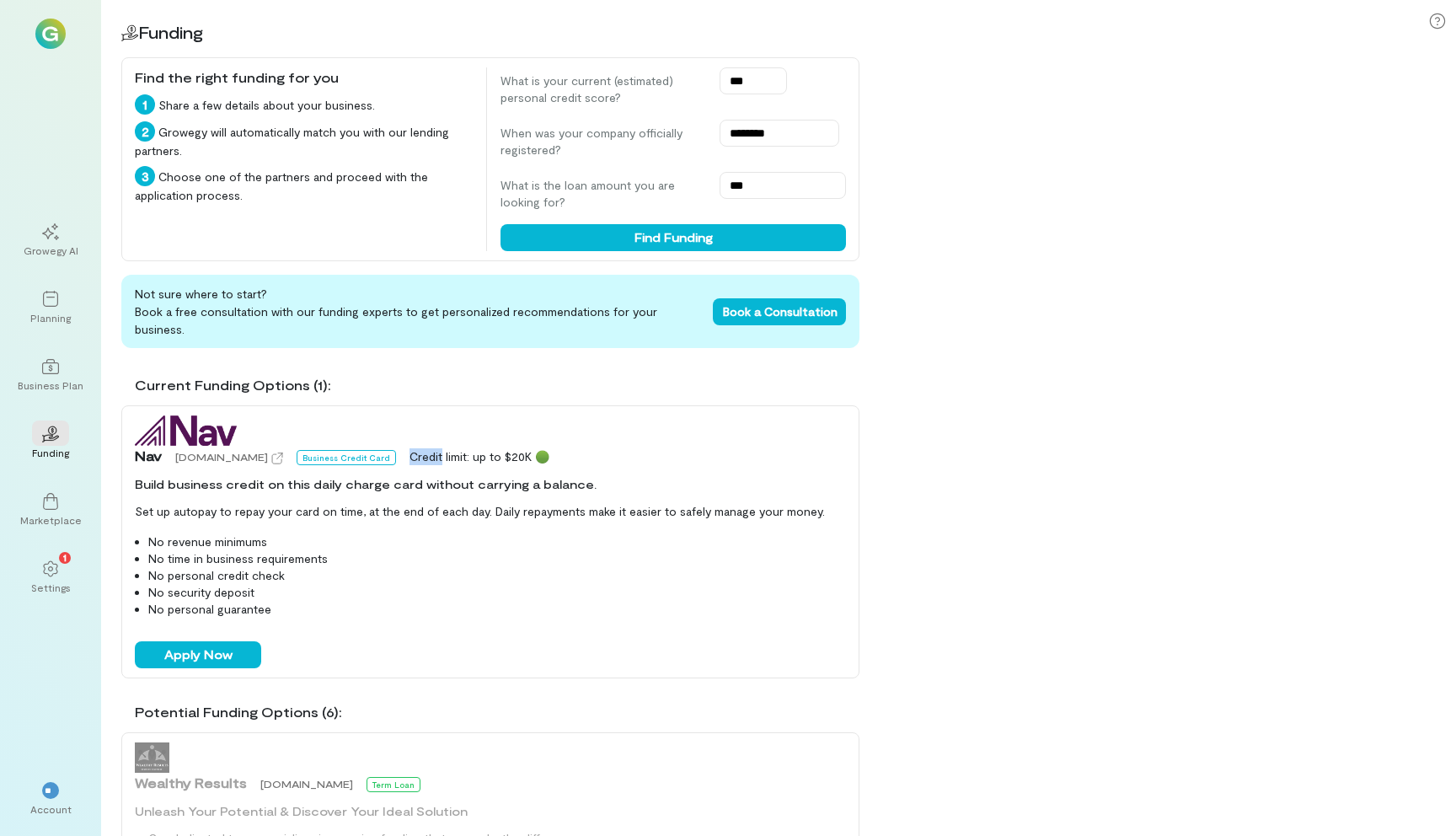 click on "Credit limit: up to $20K    🟢" at bounding box center (479, 457) 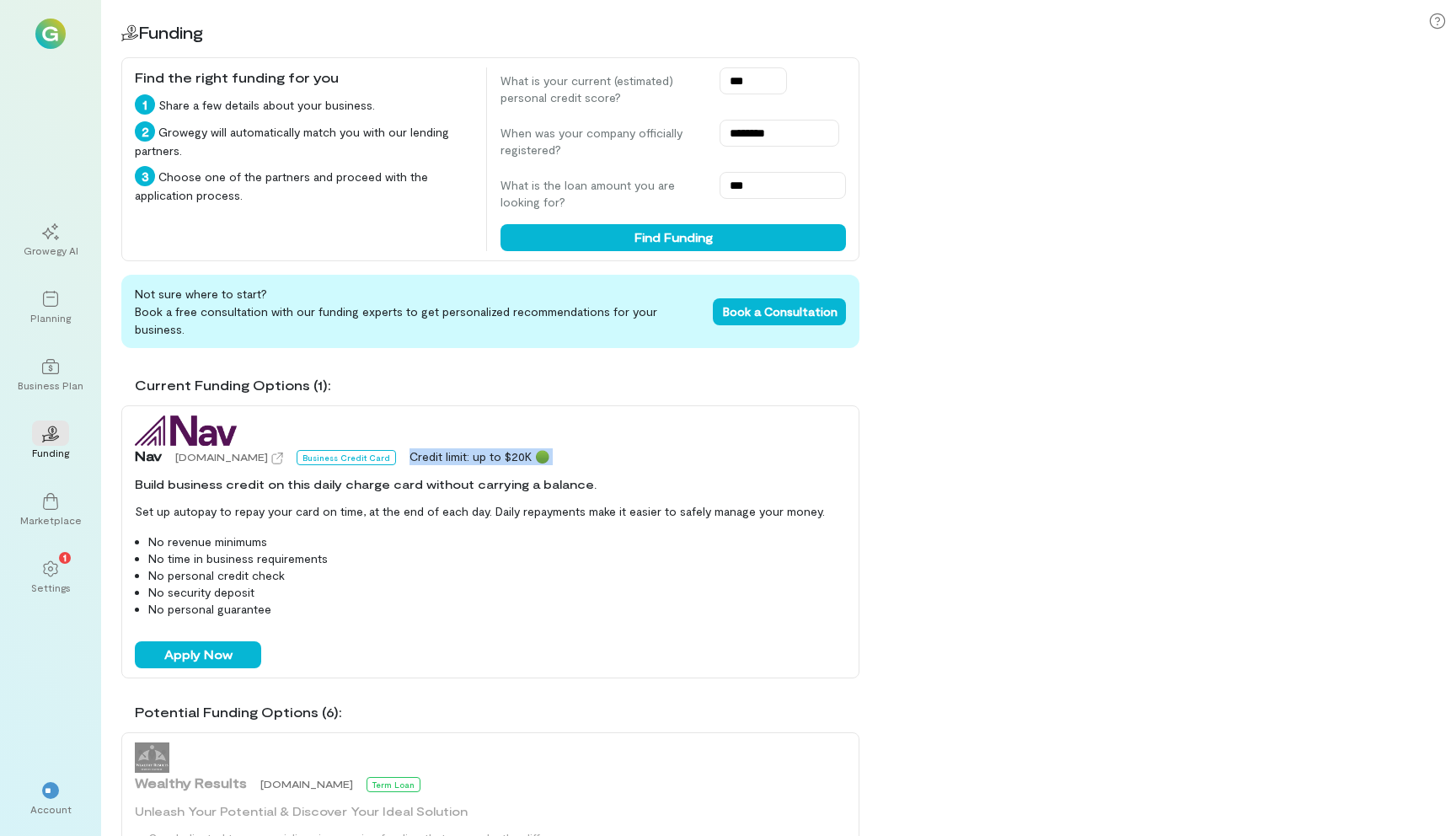 click on "Credit limit: up to $20K    🟢" at bounding box center [479, 457] 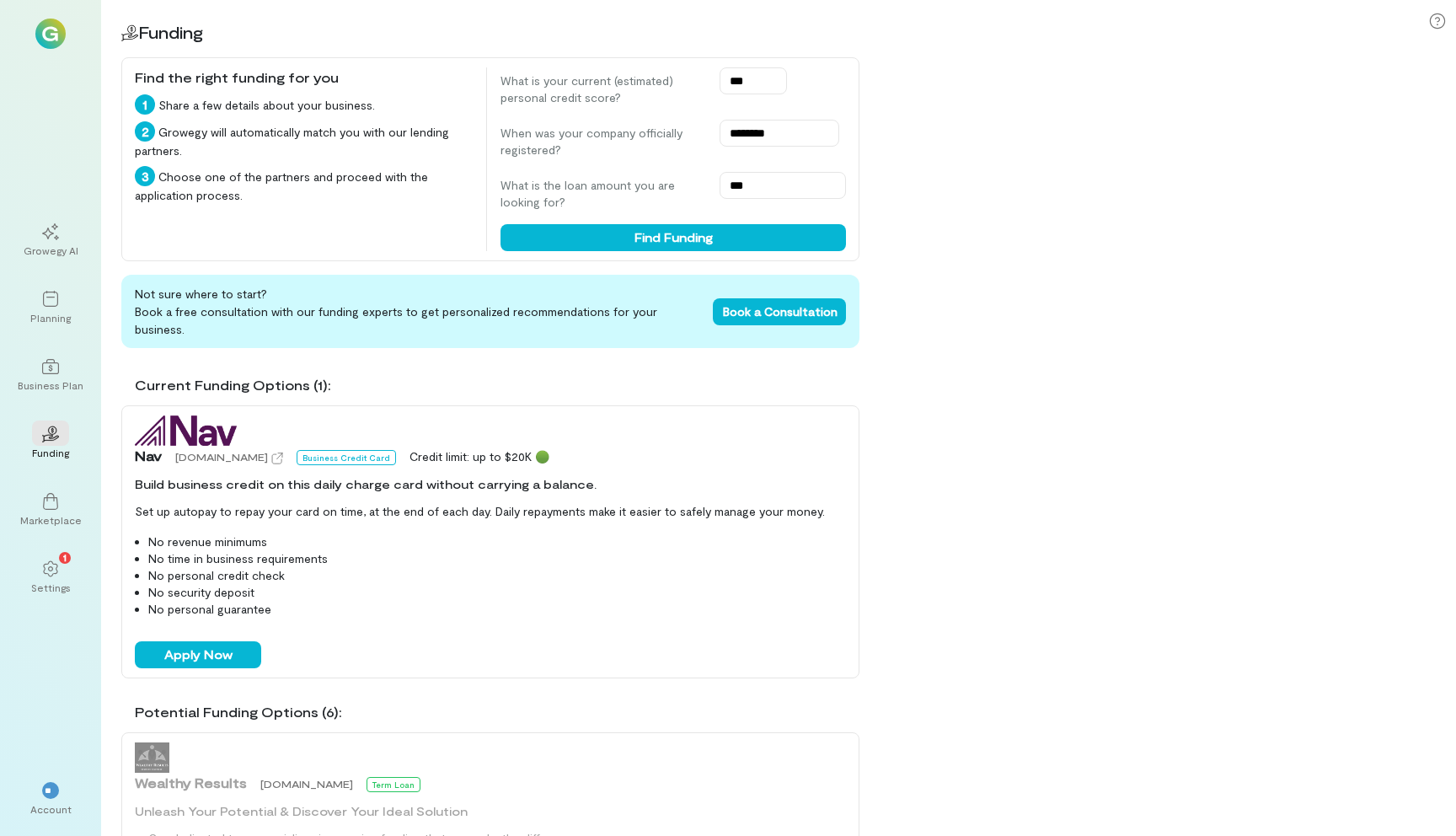 click on "Credit limit: up to $20K    🟢" at bounding box center (479, 457) 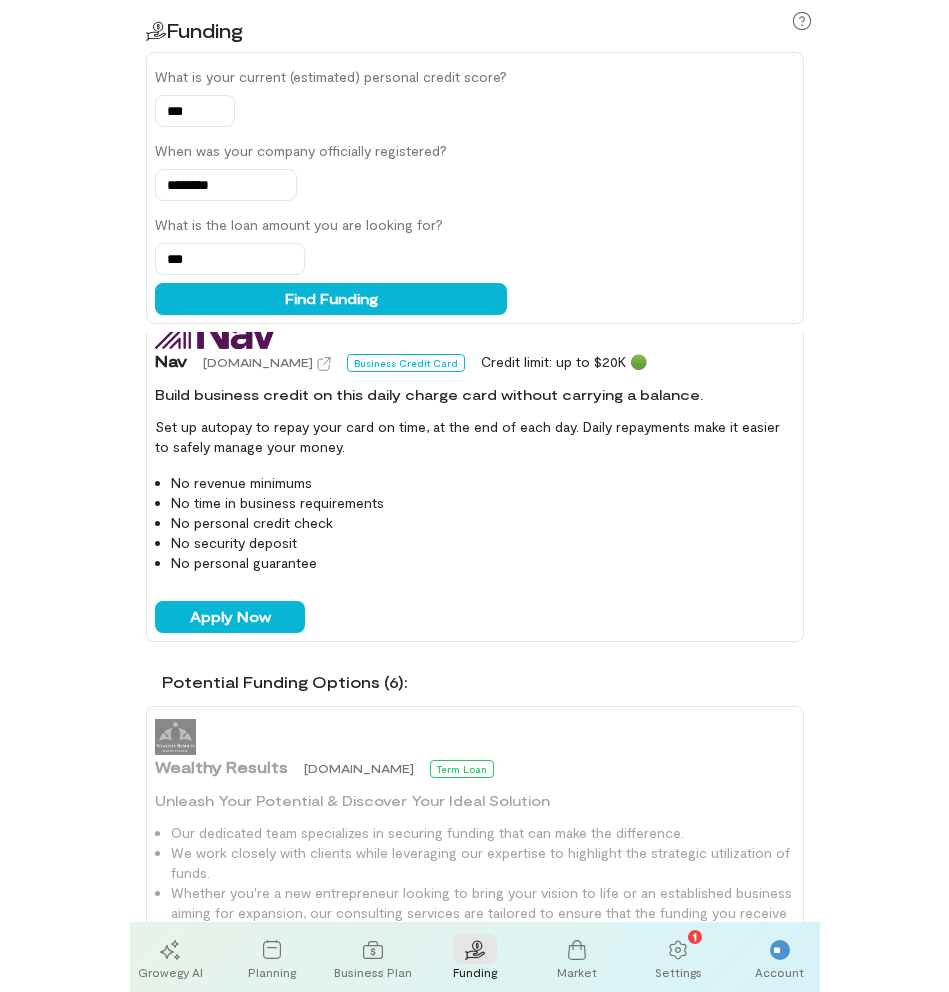 scroll, scrollTop: 0, scrollLeft: 0, axis: both 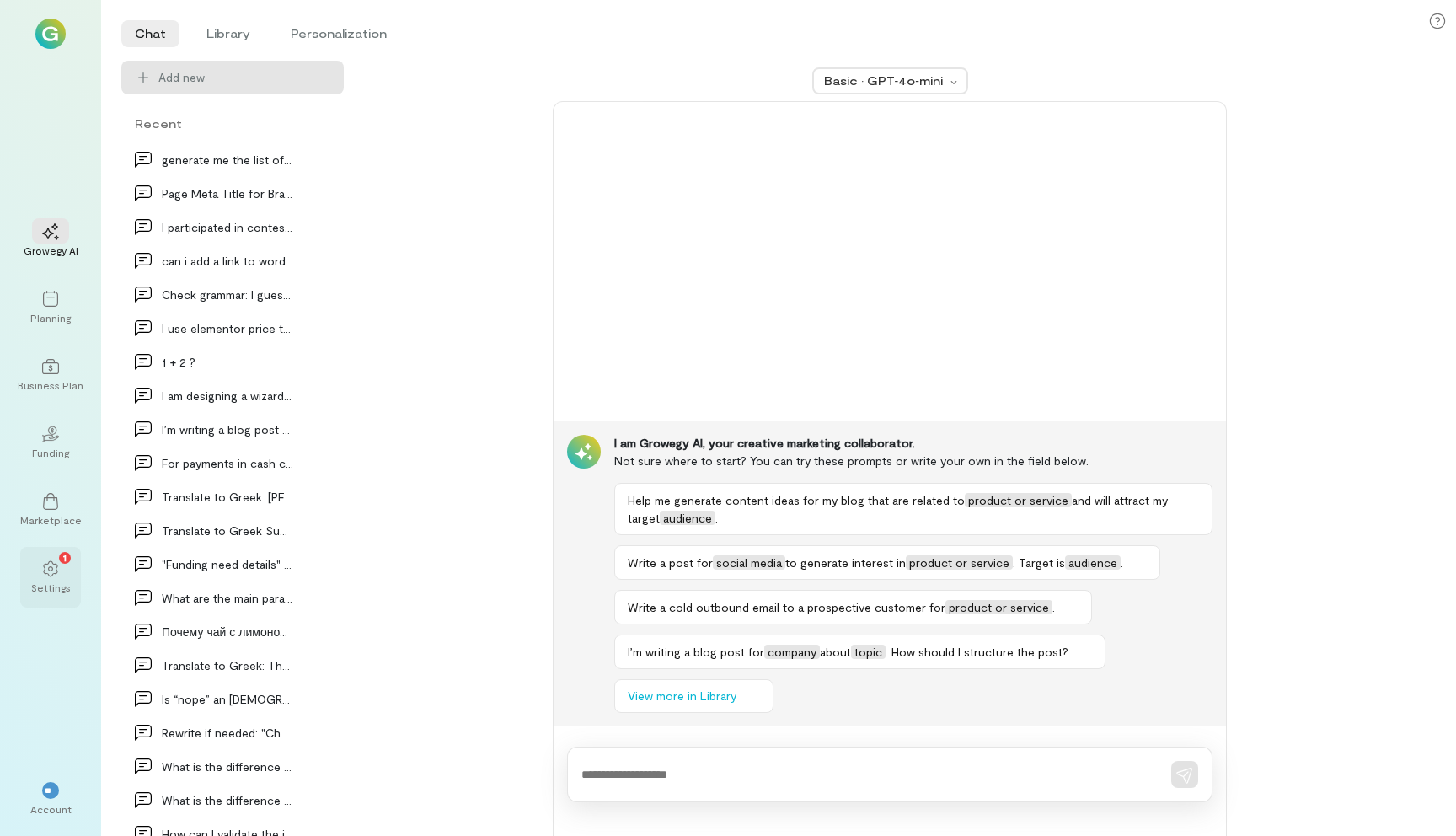 click on "1" at bounding box center (51, 568) 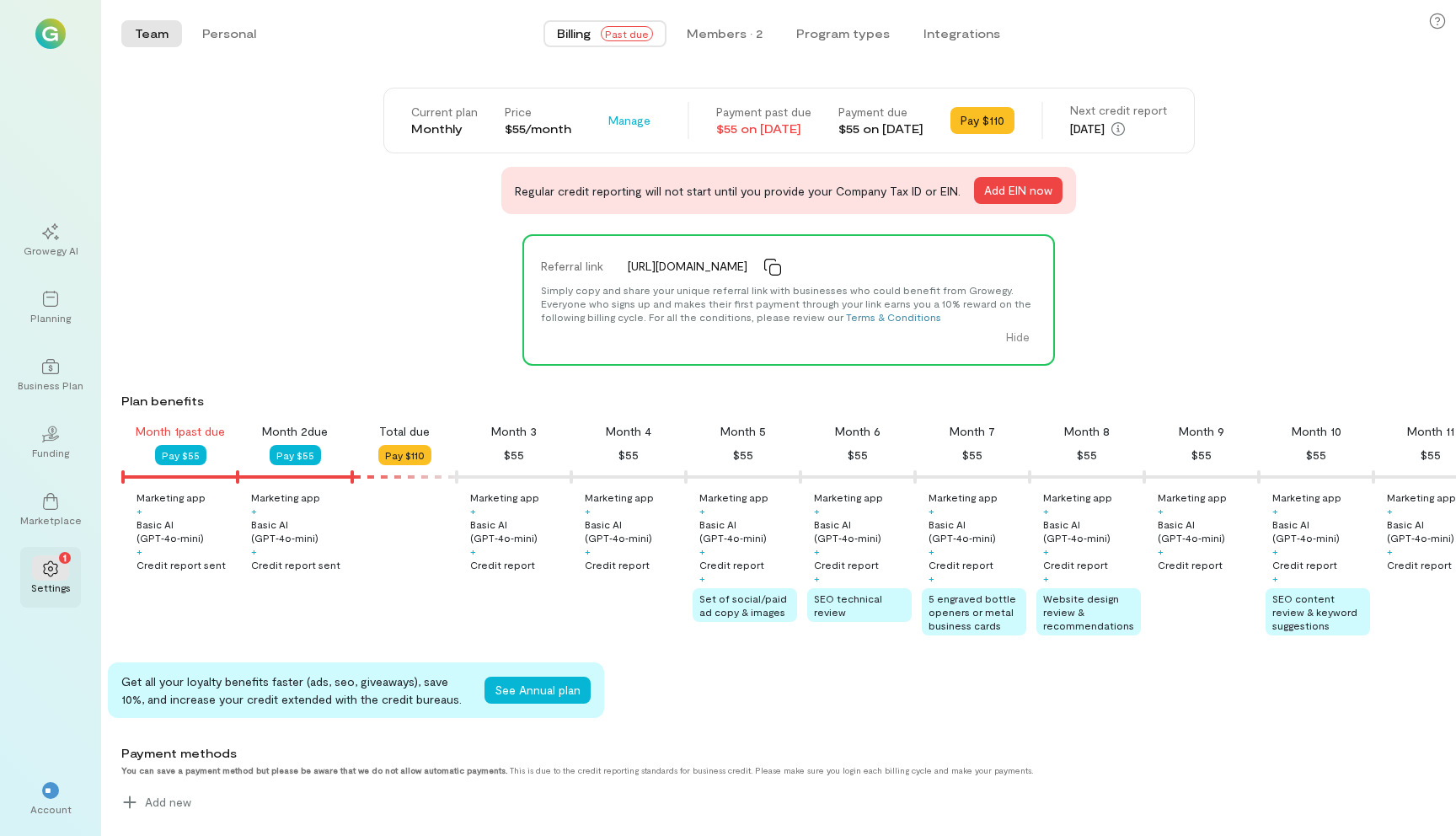 scroll, scrollTop: 0, scrollLeft: 57, axis: horizontal 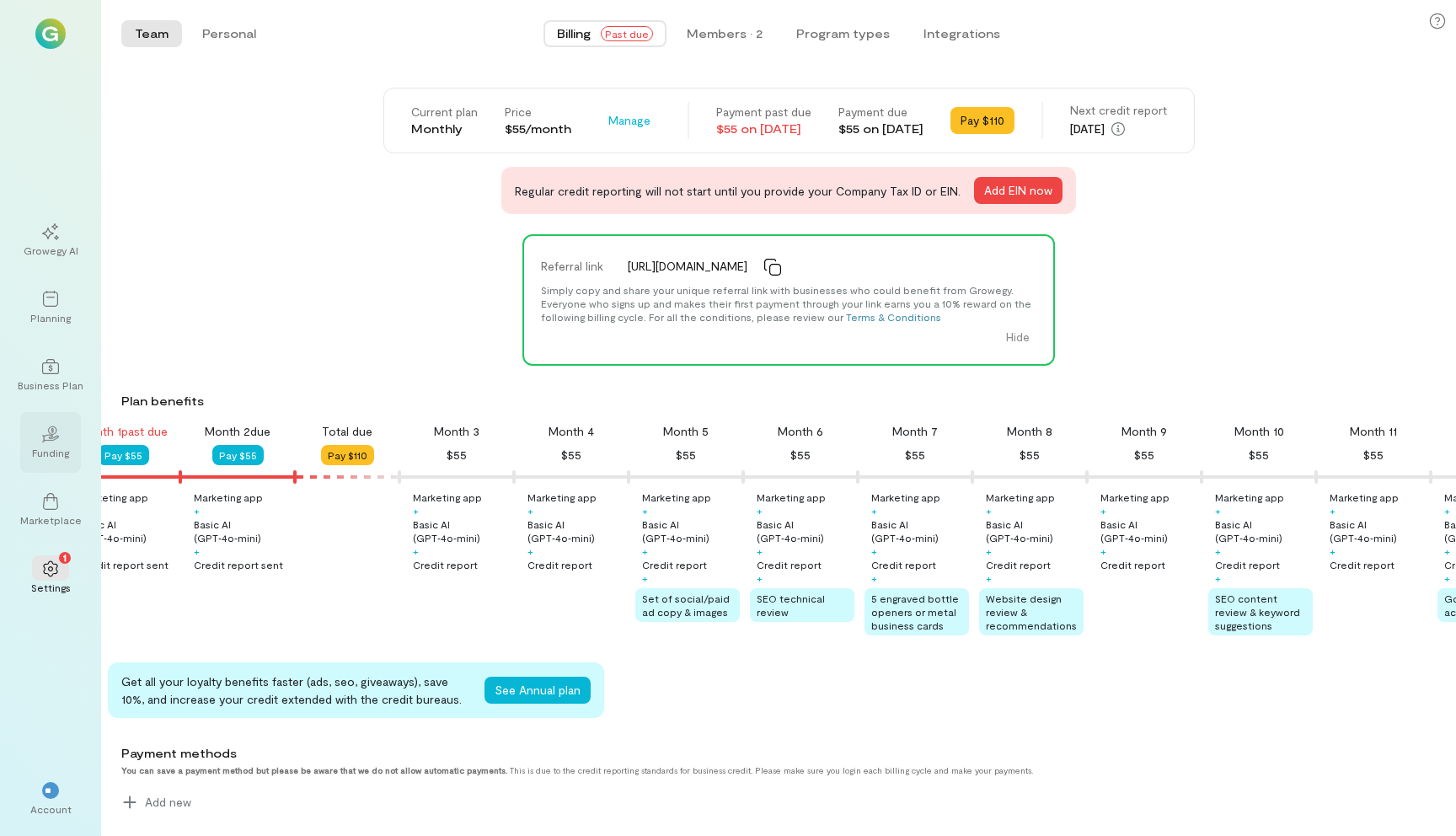 click on "02" at bounding box center (51, 433) 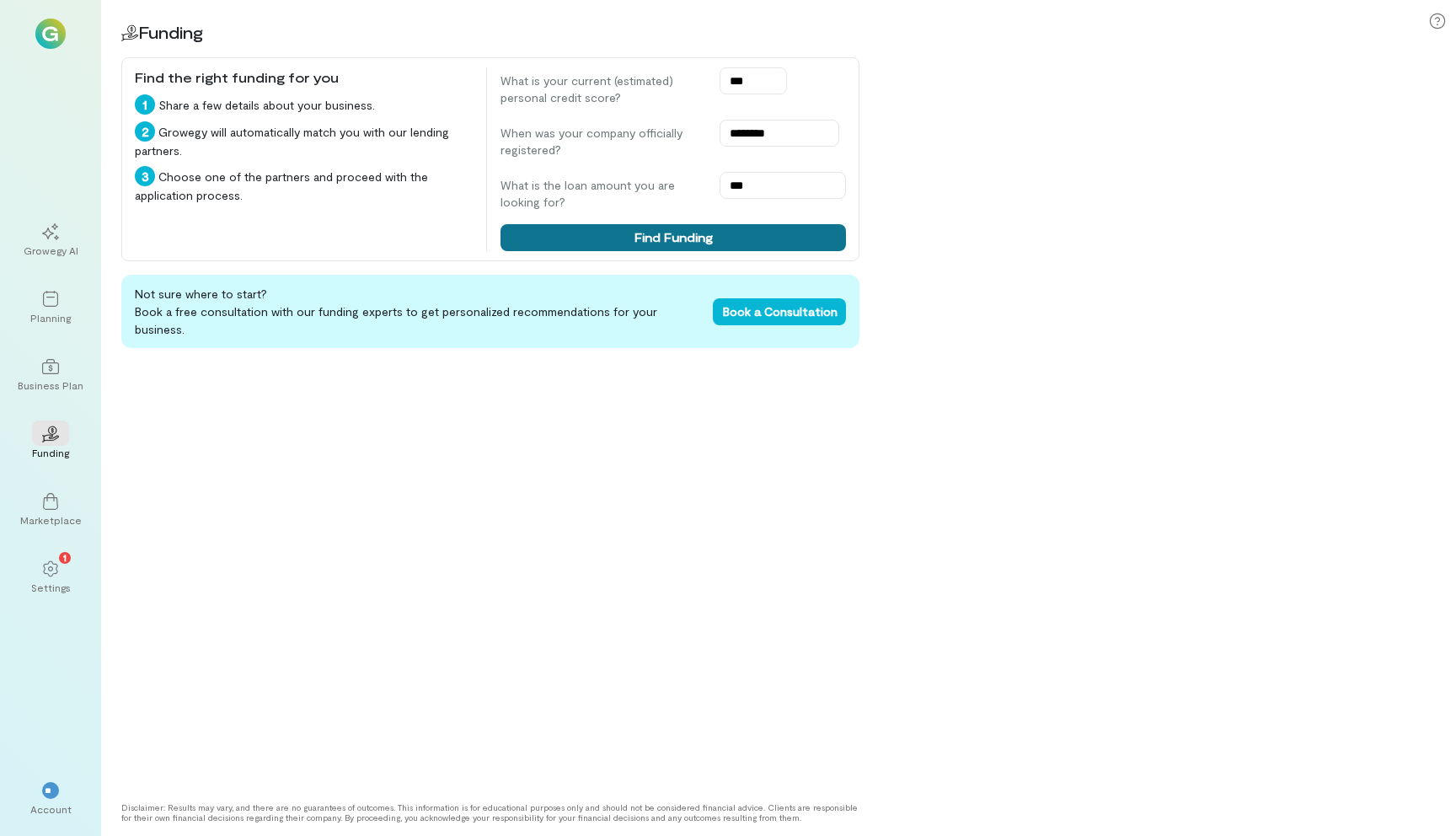 click on "Find Funding" at bounding box center [673, 238] 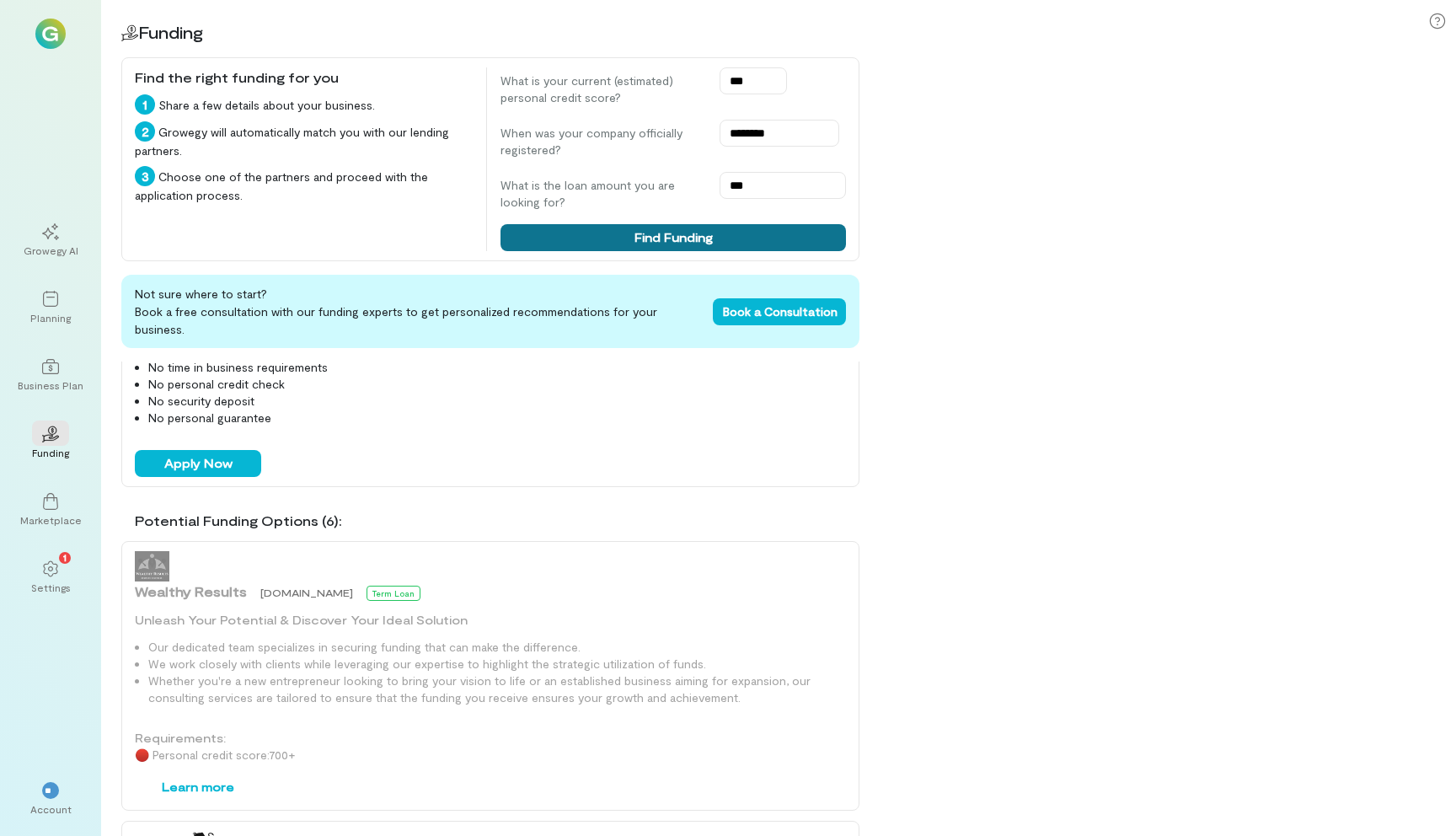 scroll, scrollTop: 117, scrollLeft: 0, axis: vertical 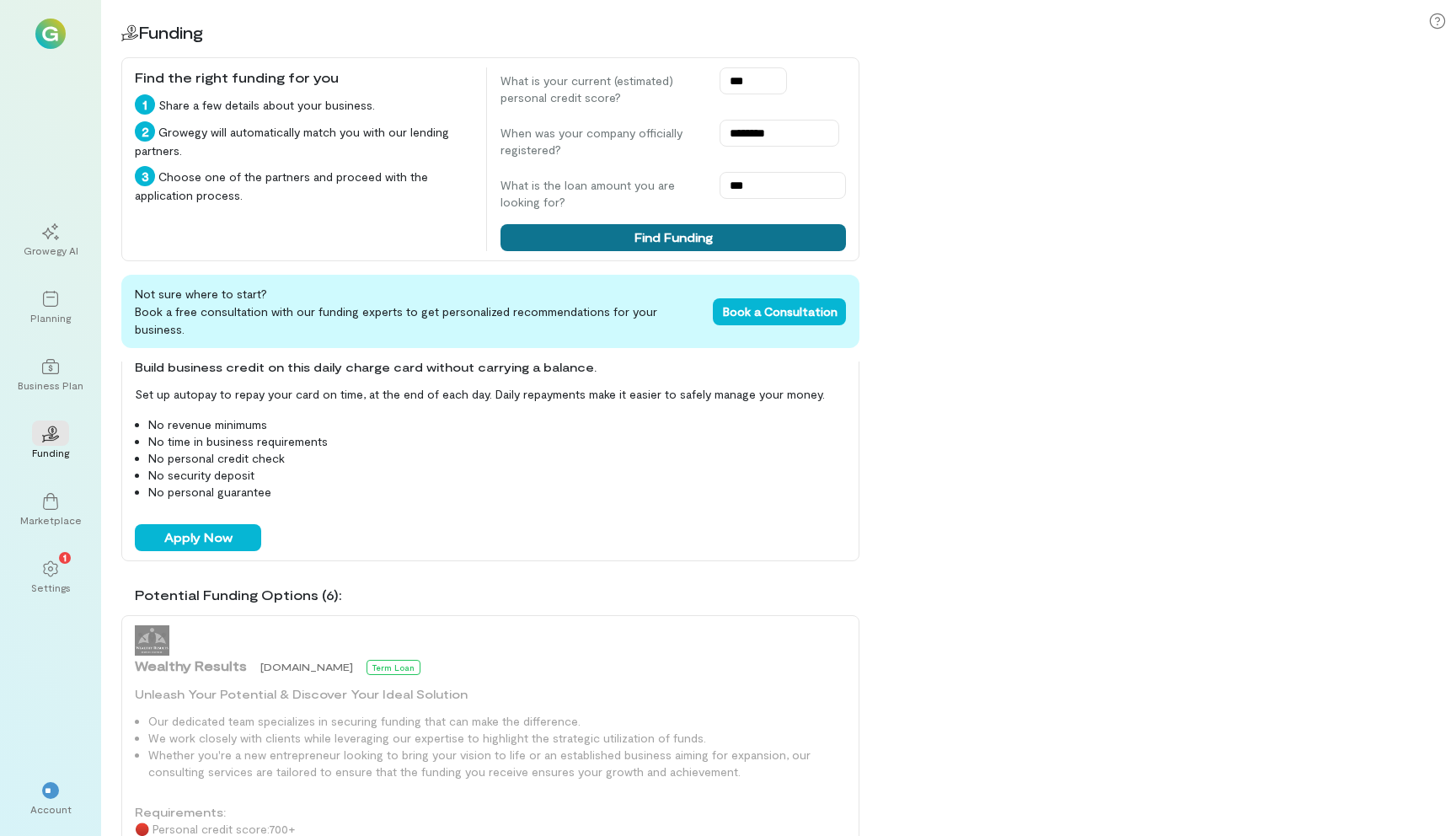 type 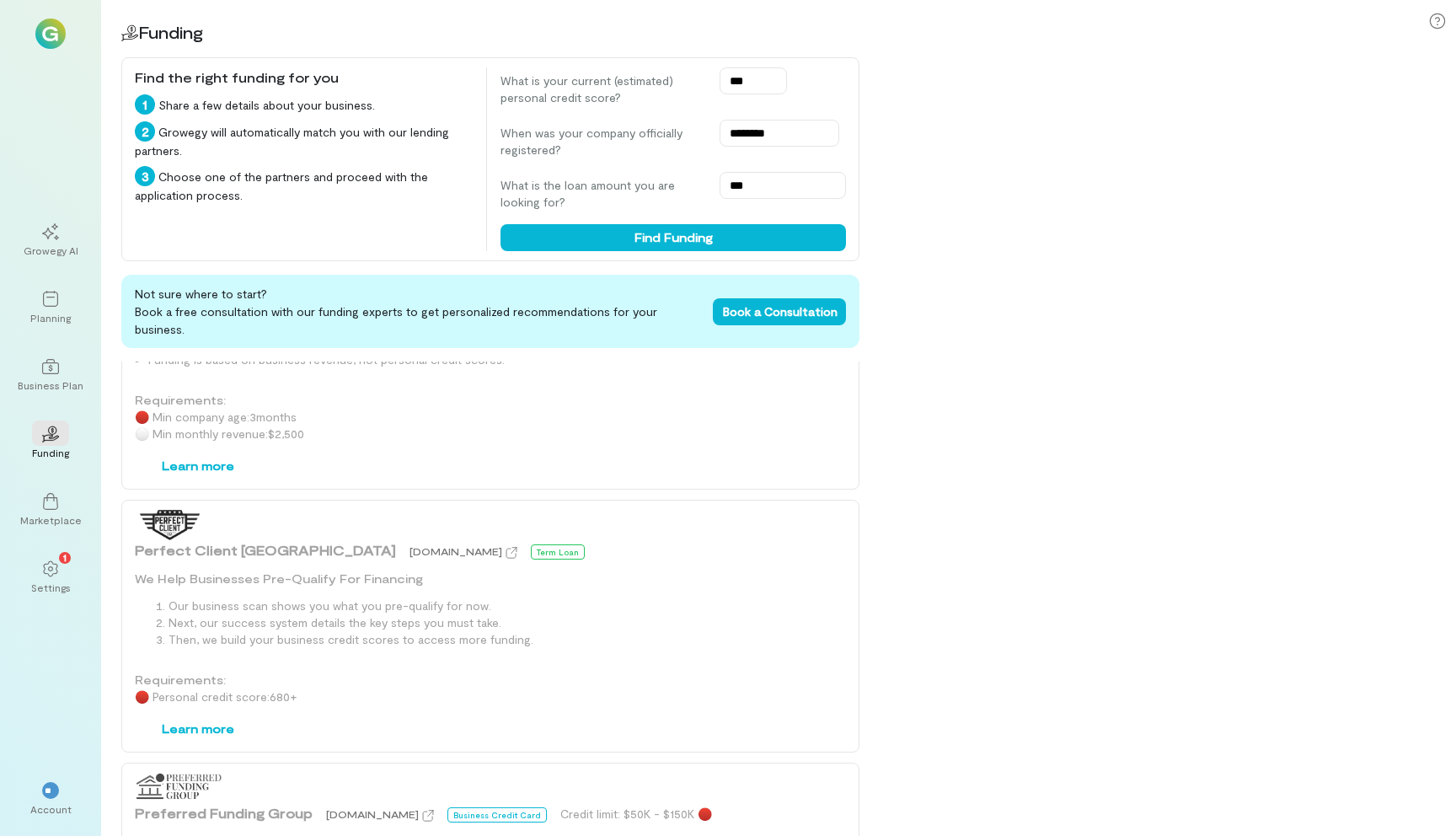 scroll, scrollTop: 846, scrollLeft: 0, axis: vertical 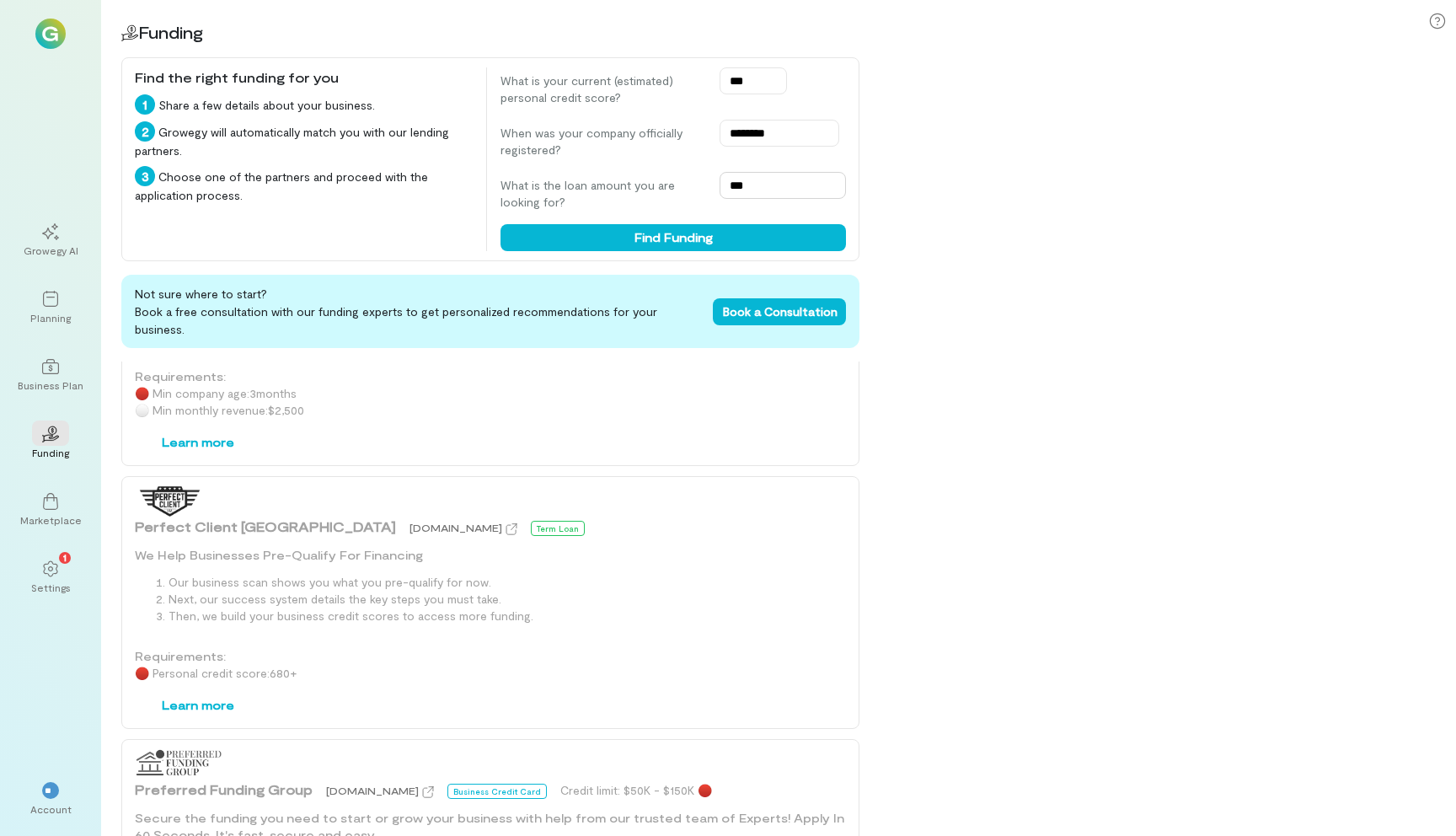 click on "***" at bounding box center [783, 185] 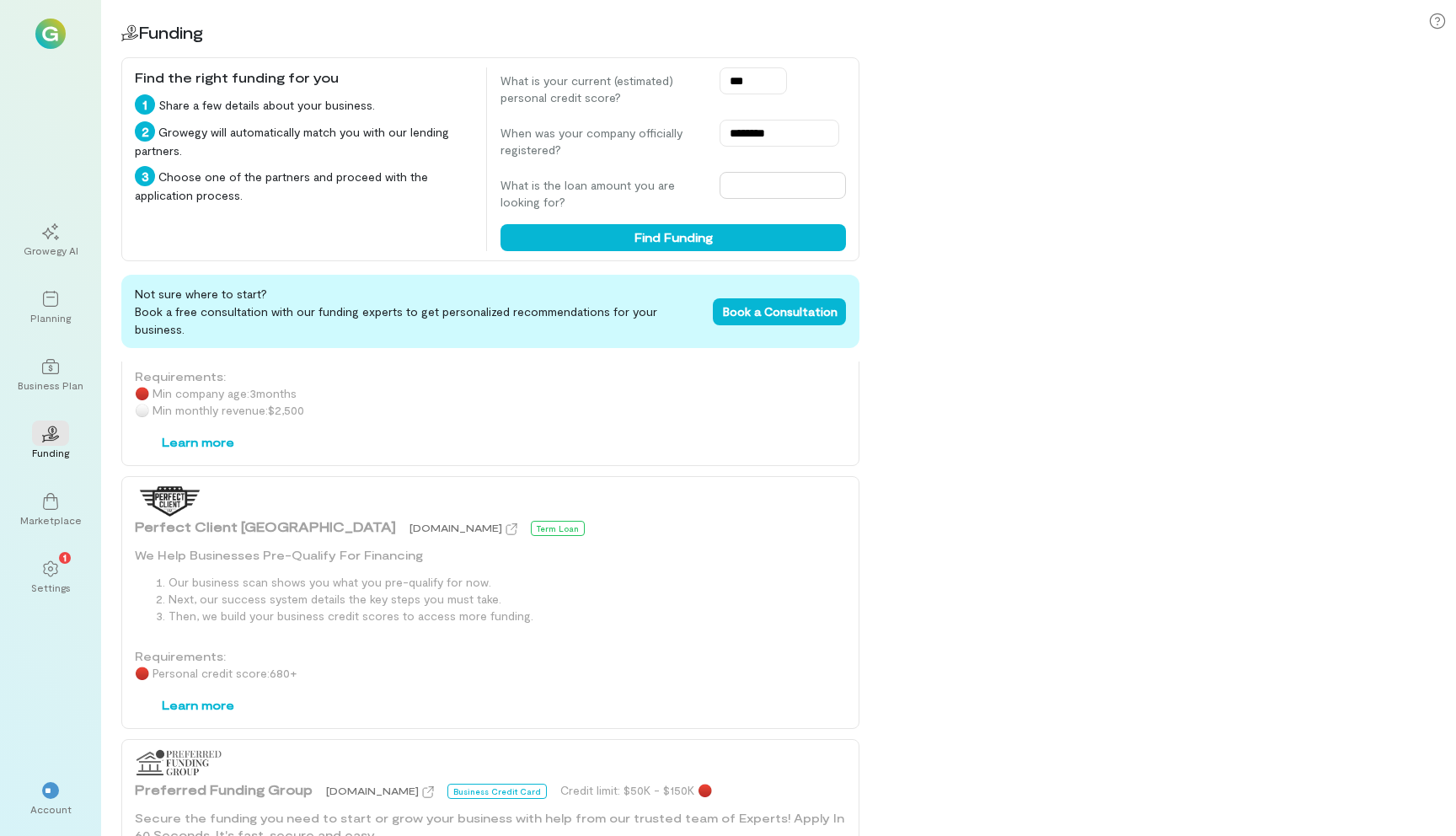 type on "*" 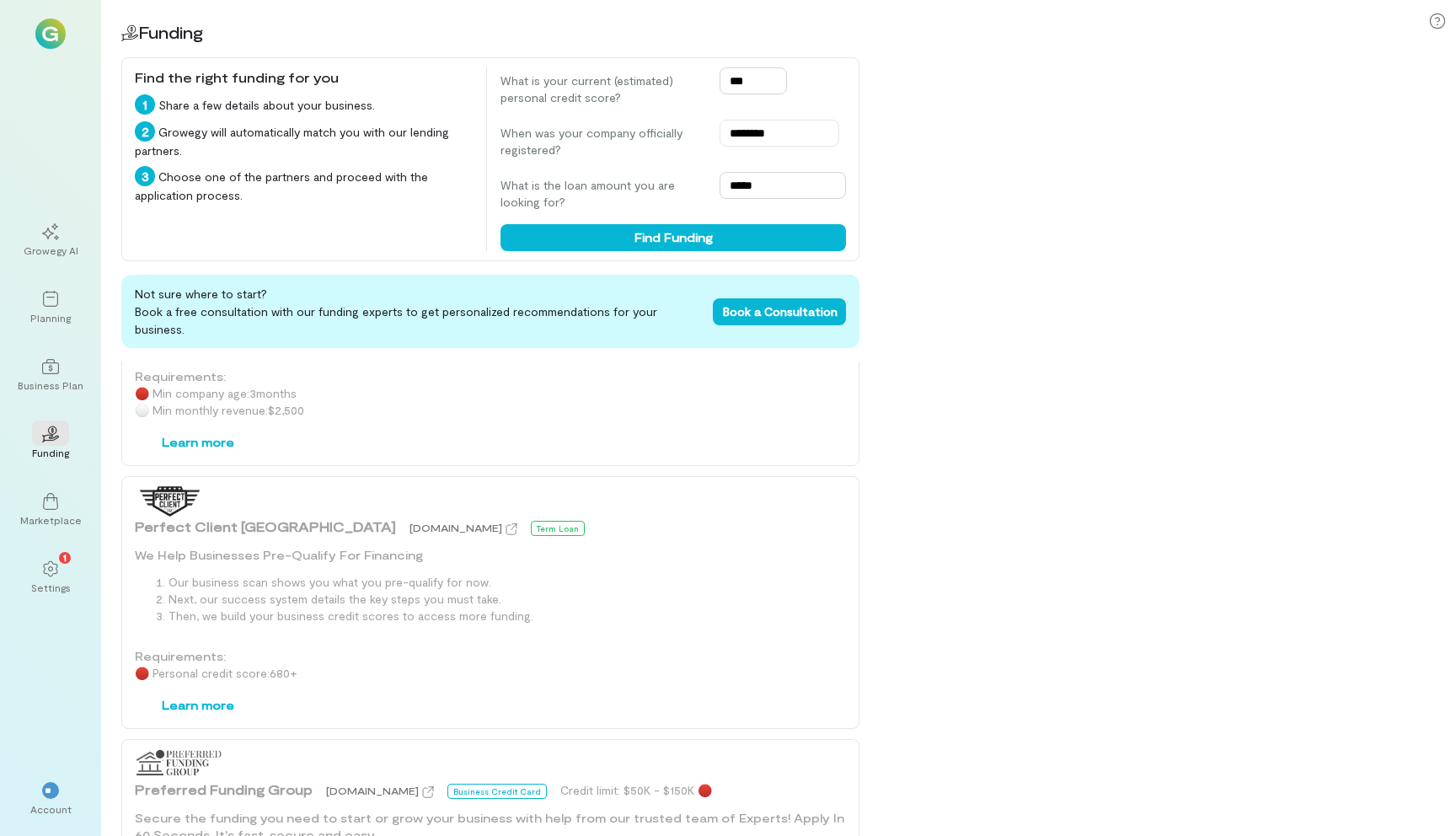 type on "*****" 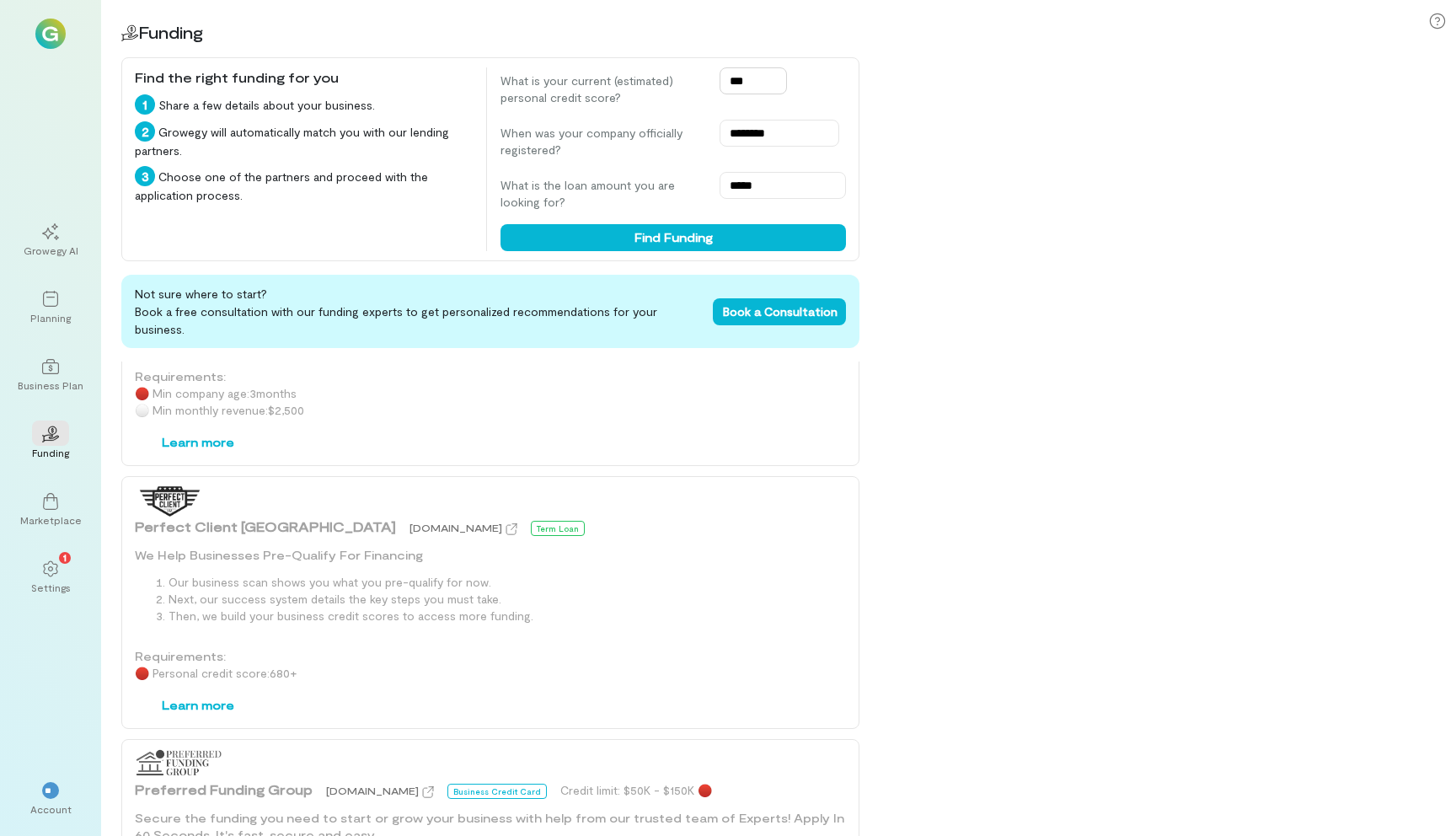 click on "***" at bounding box center [753, 81] 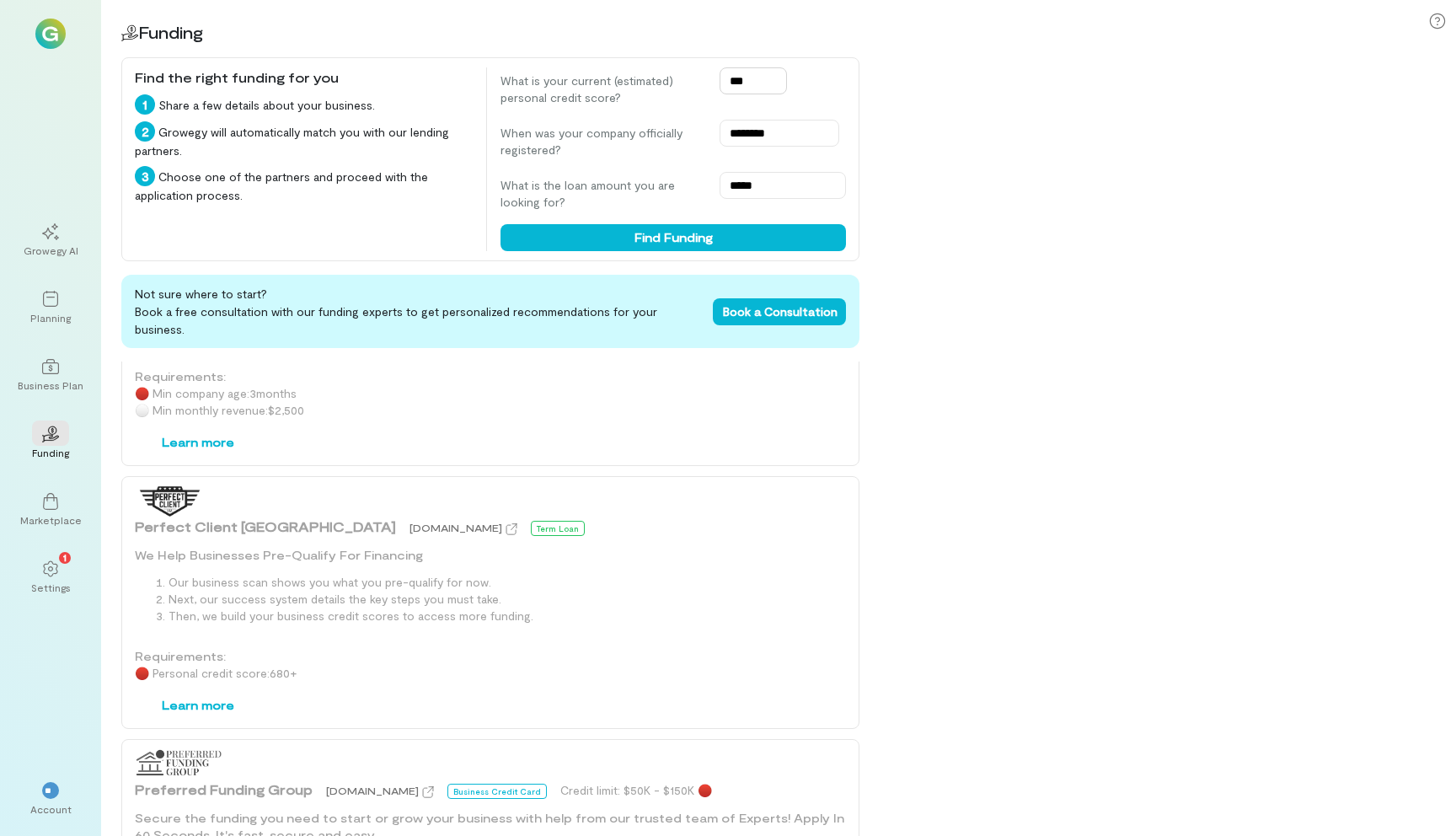 type on "***" 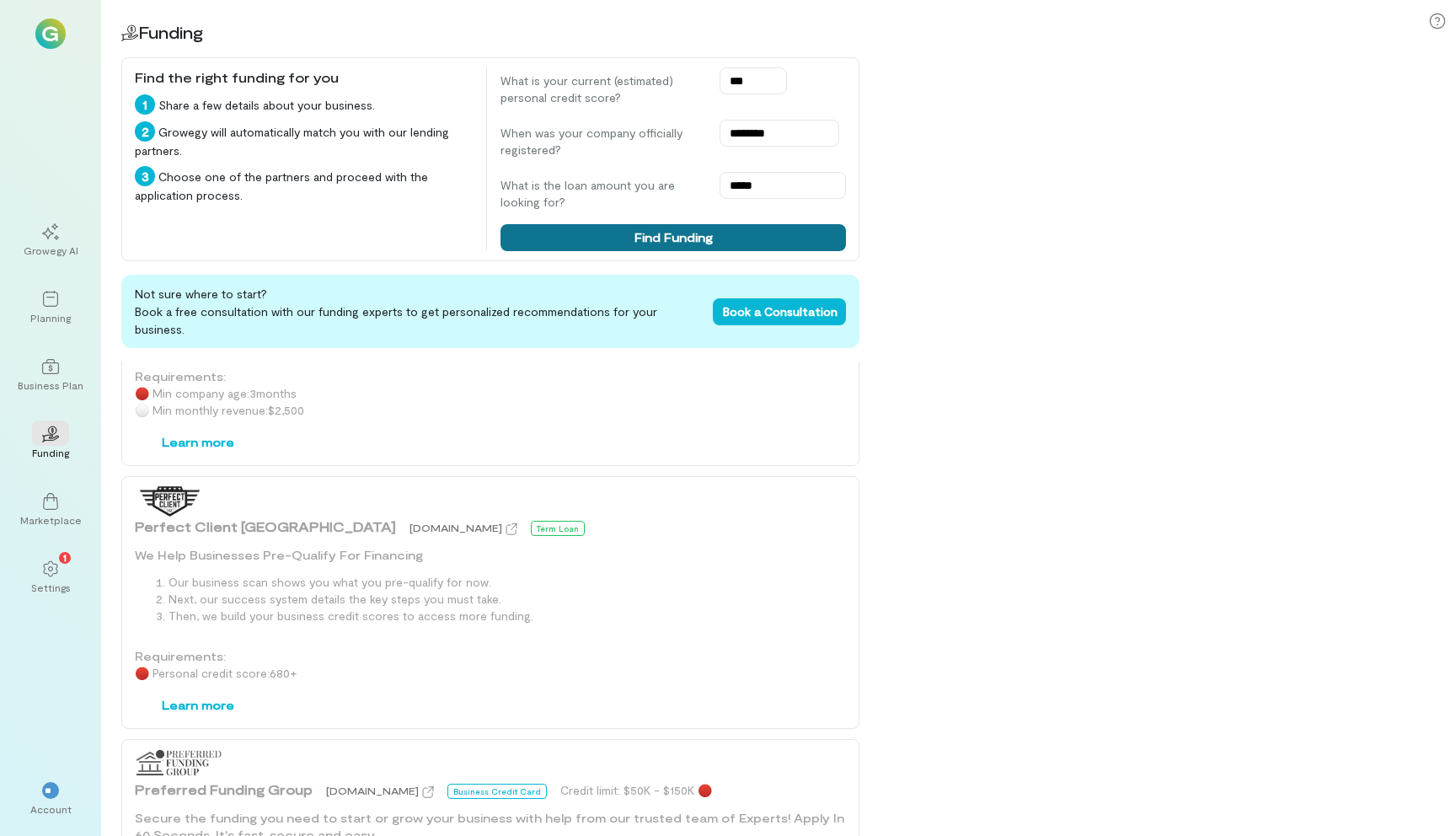 click on "Find Funding" at bounding box center [673, 238] 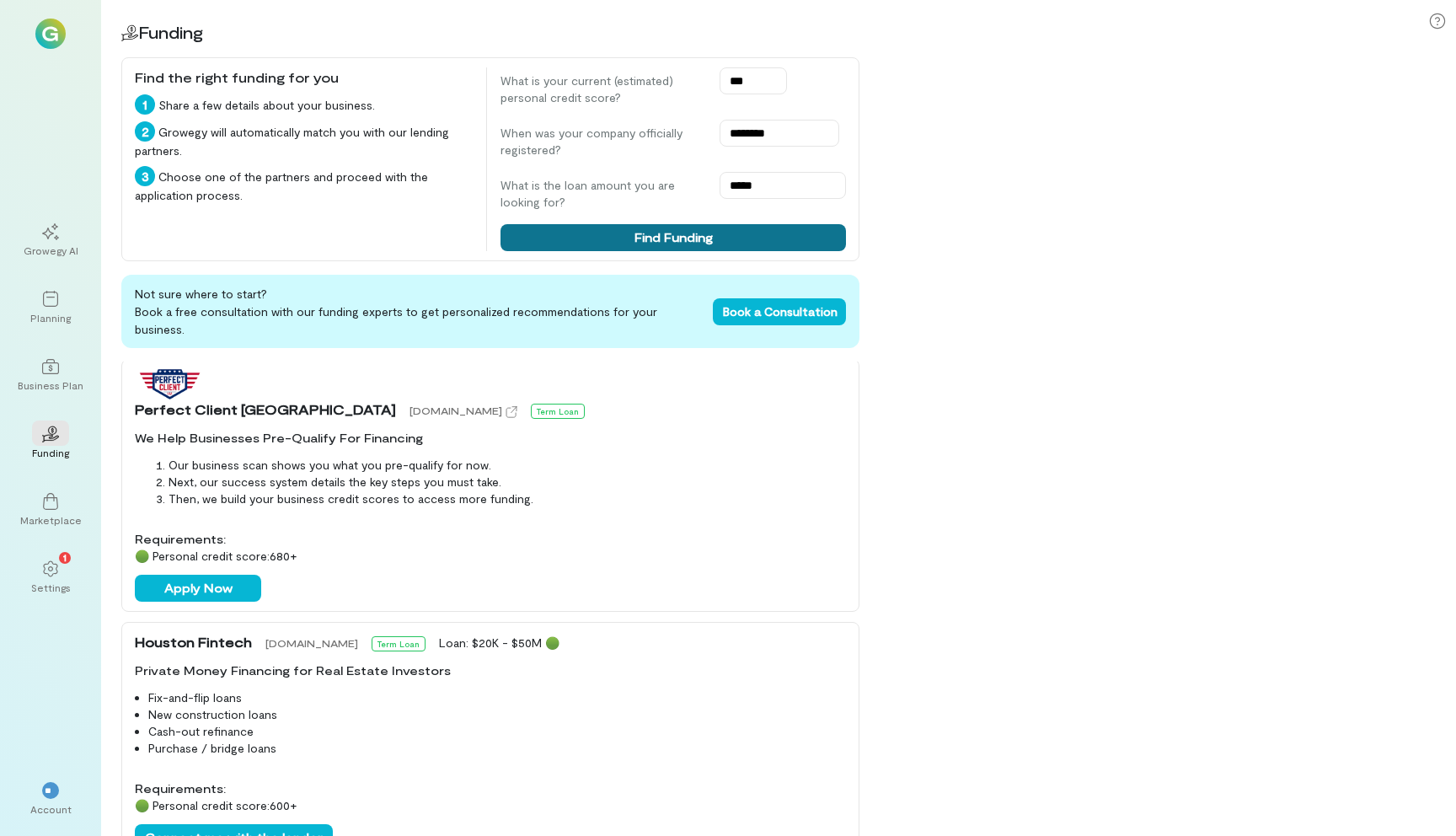 scroll, scrollTop: 960, scrollLeft: 0, axis: vertical 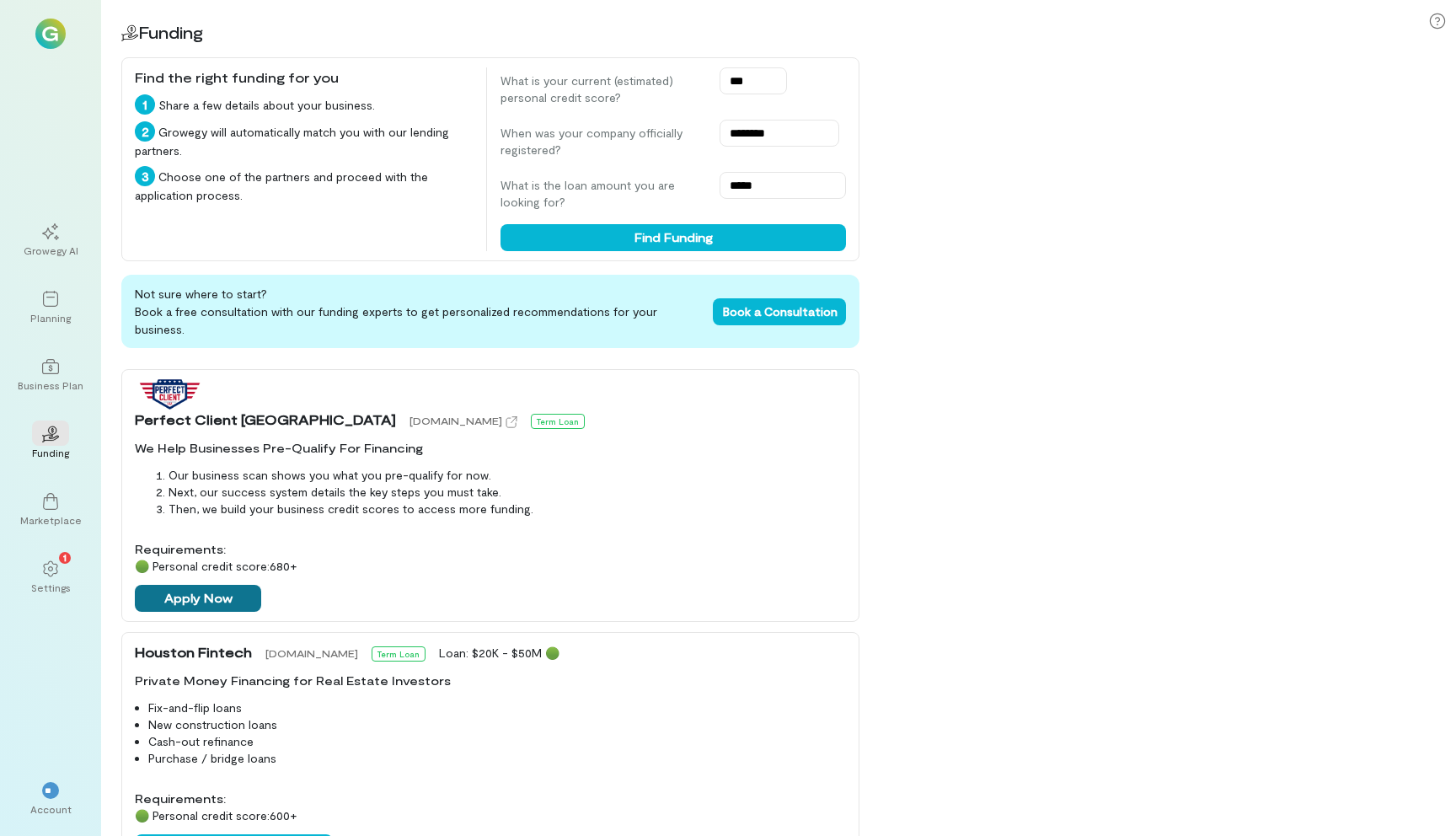 click on "Apply Now" at bounding box center [198, 598] 